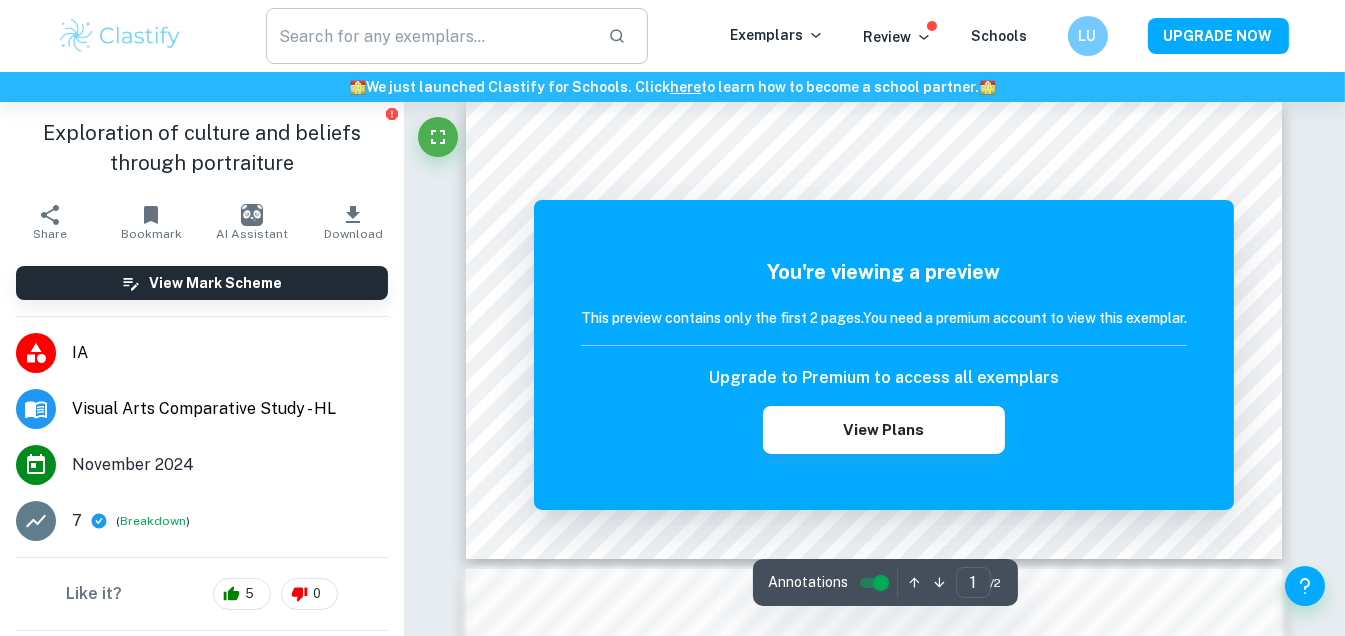 scroll, scrollTop: 0, scrollLeft: 0, axis: both 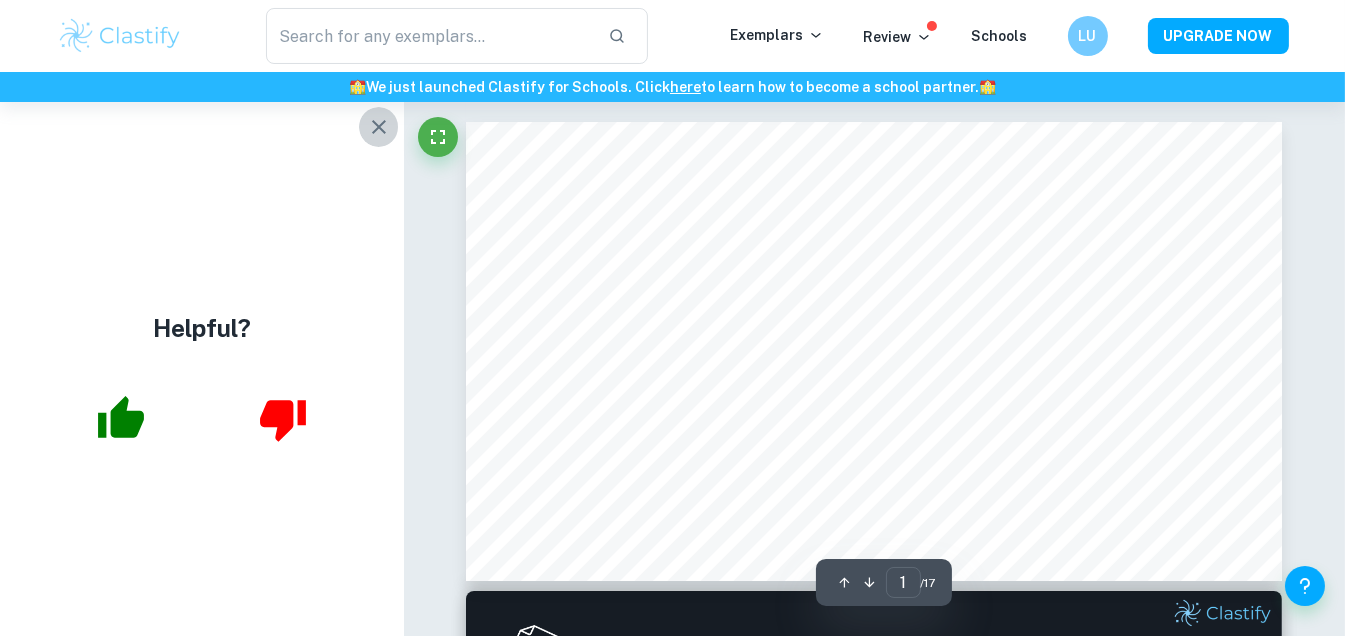 click 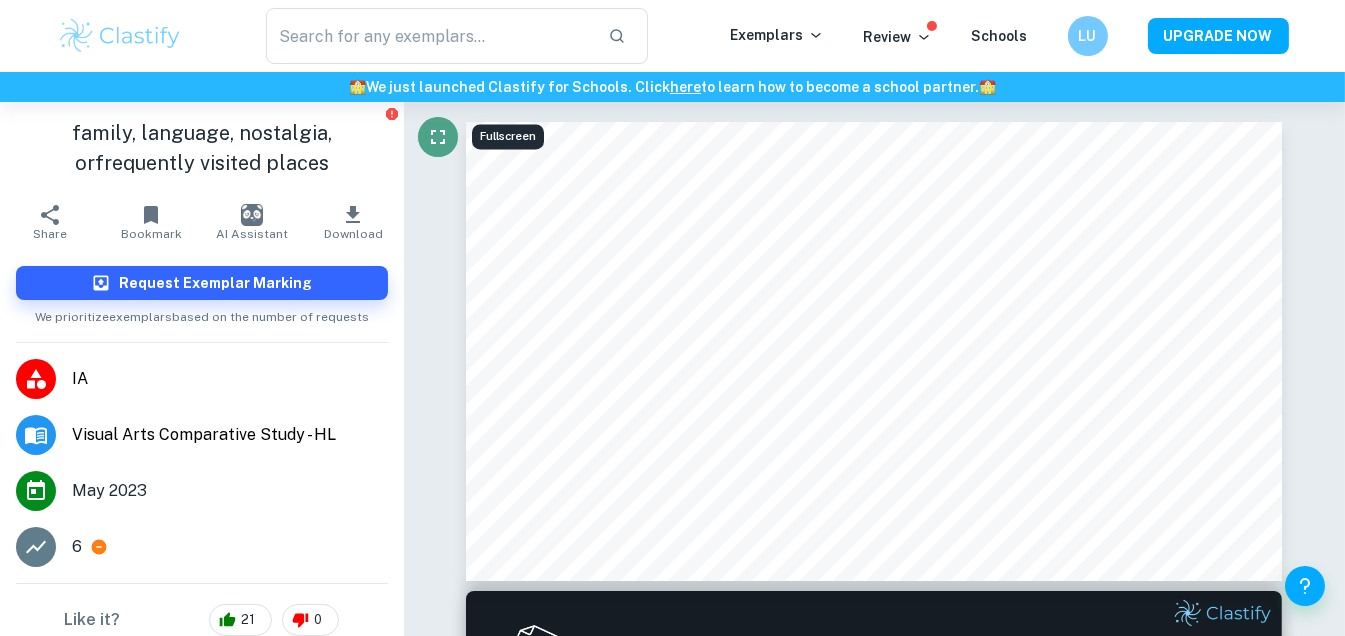 click at bounding box center (438, 137) 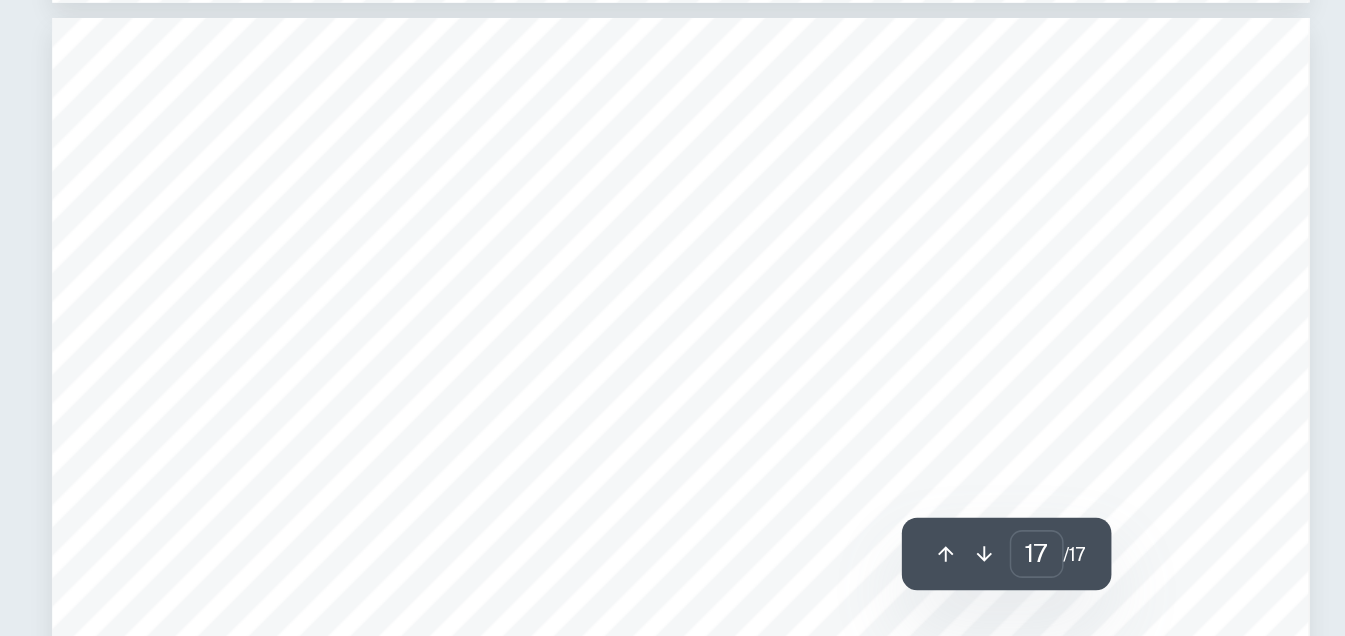 scroll, scrollTop: 7865, scrollLeft: 0, axis: vertical 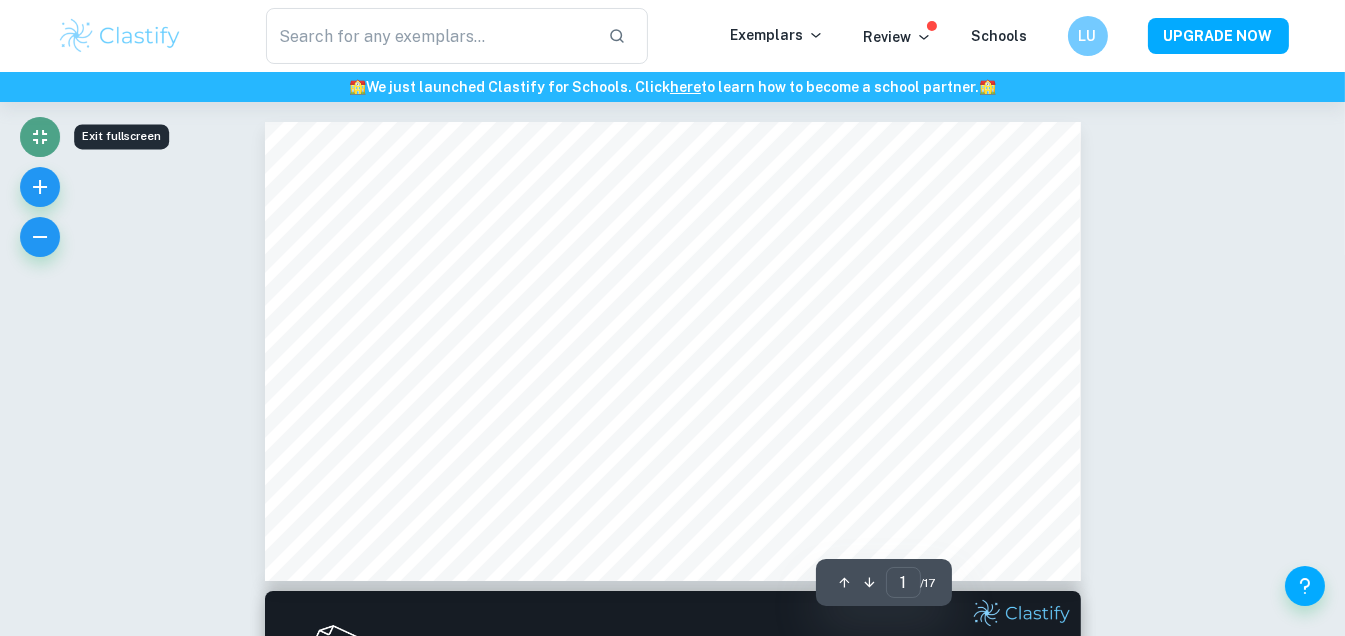 click at bounding box center (40, 137) 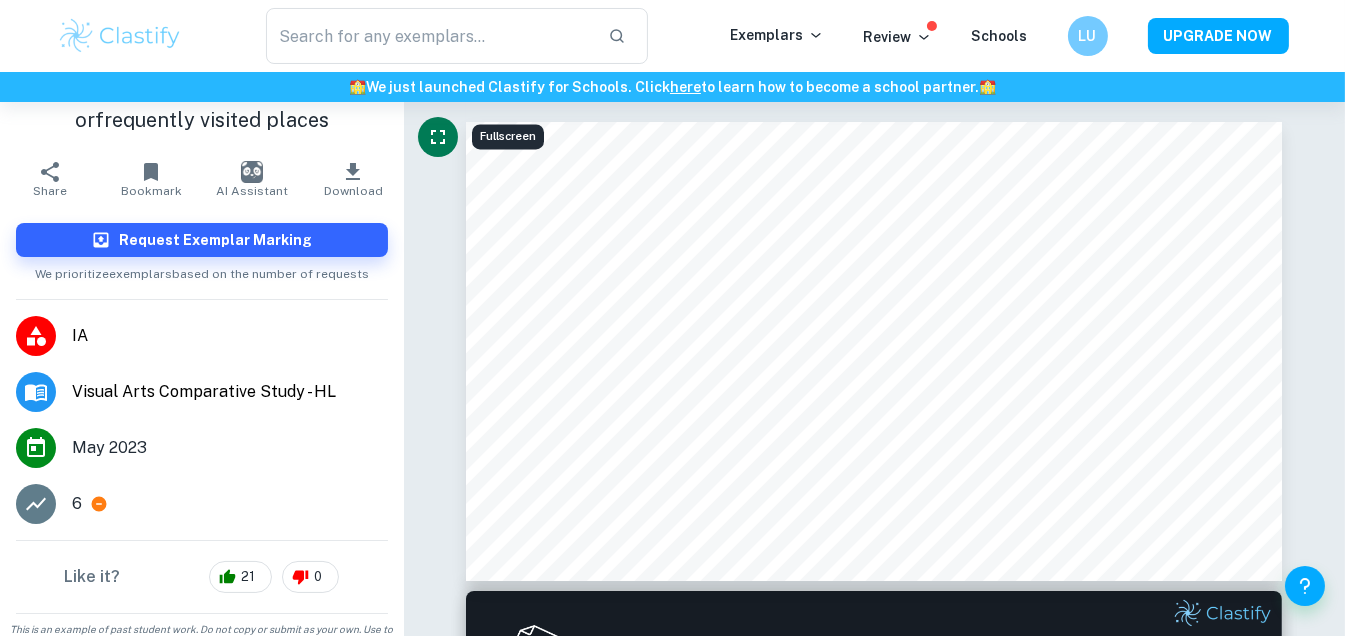 scroll, scrollTop: 65, scrollLeft: 0, axis: vertical 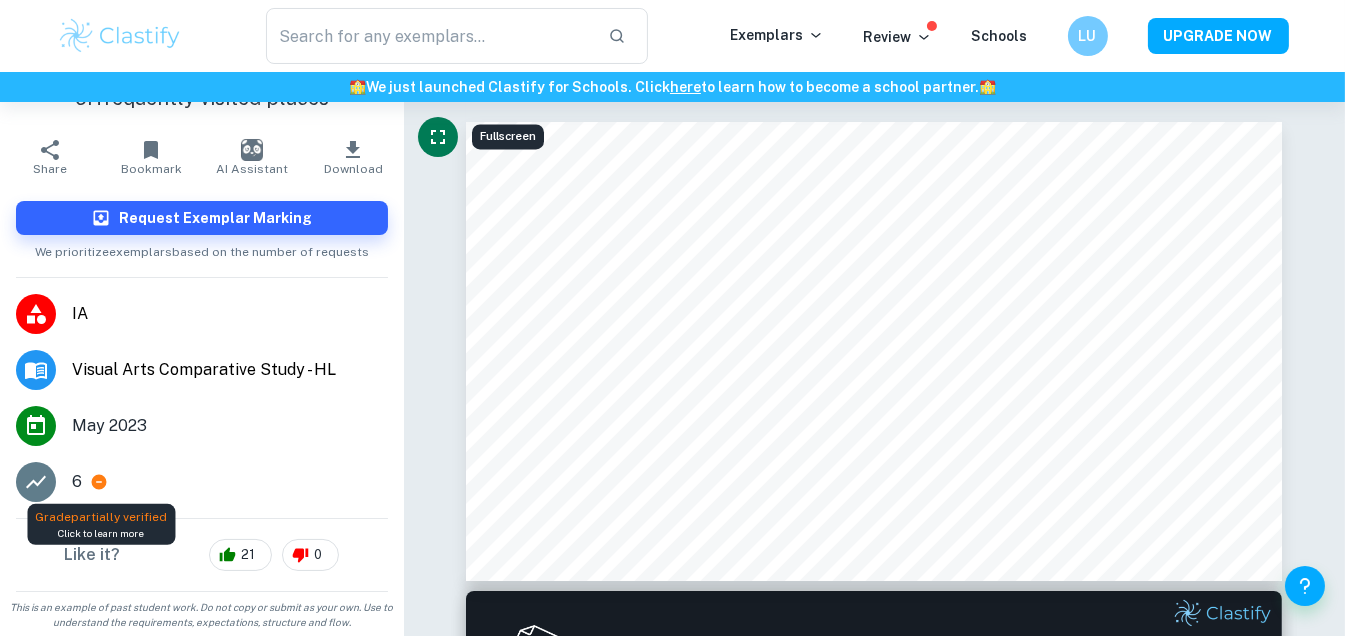 click 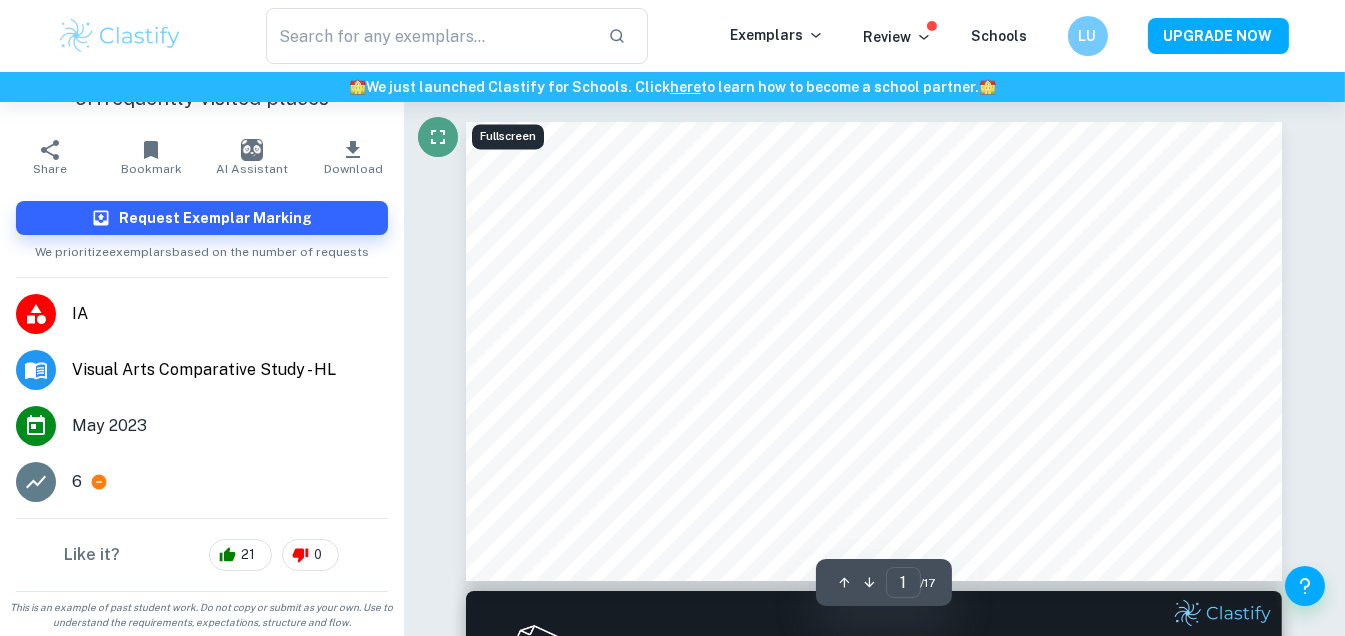 click 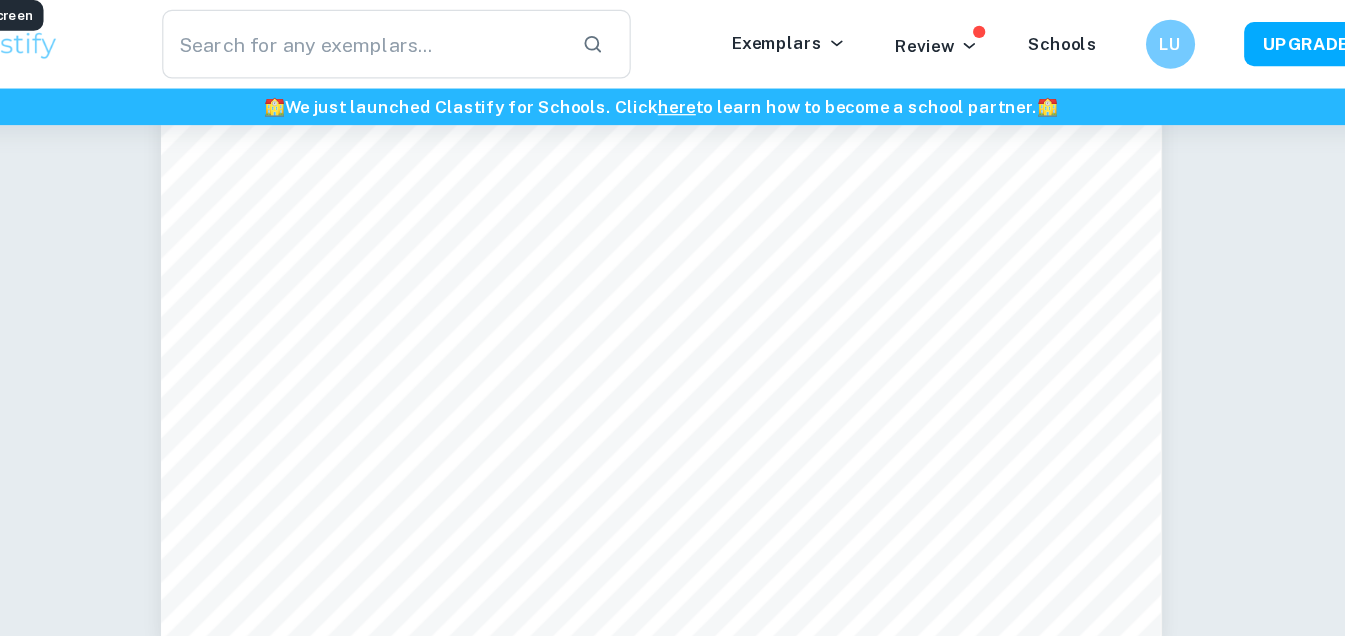scroll, scrollTop: 6123, scrollLeft: 0, axis: vertical 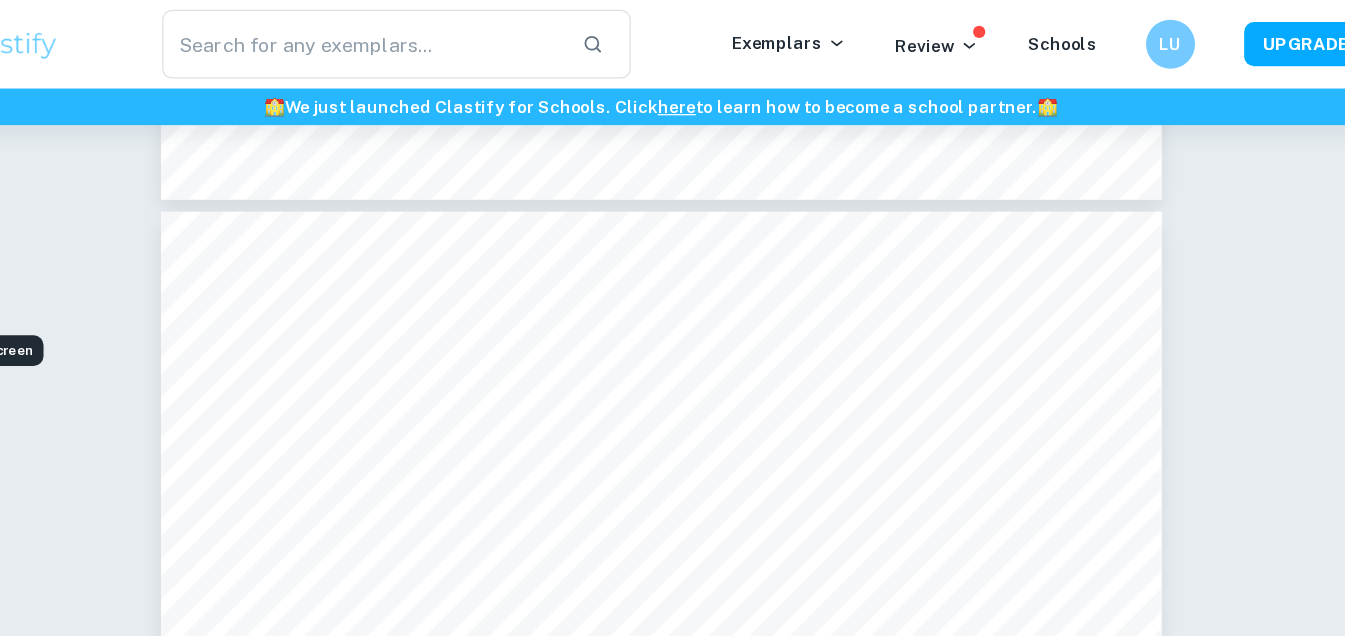 type on "12" 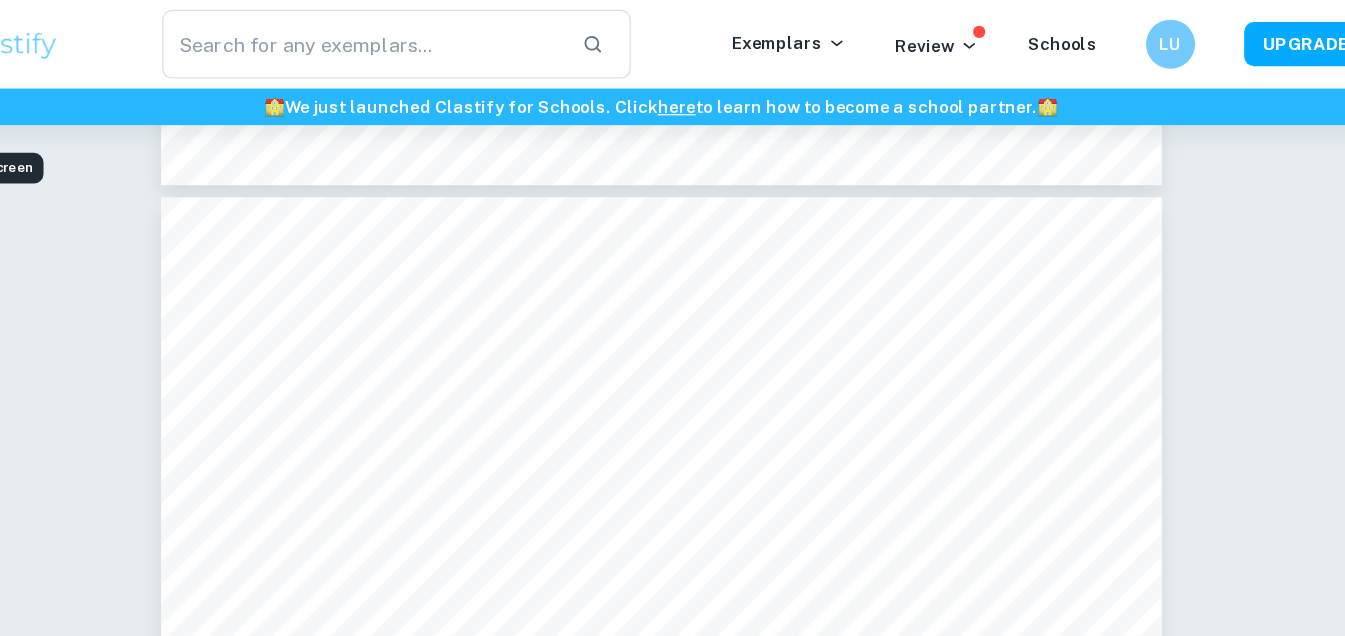 scroll, scrollTop: 5517, scrollLeft: 0, axis: vertical 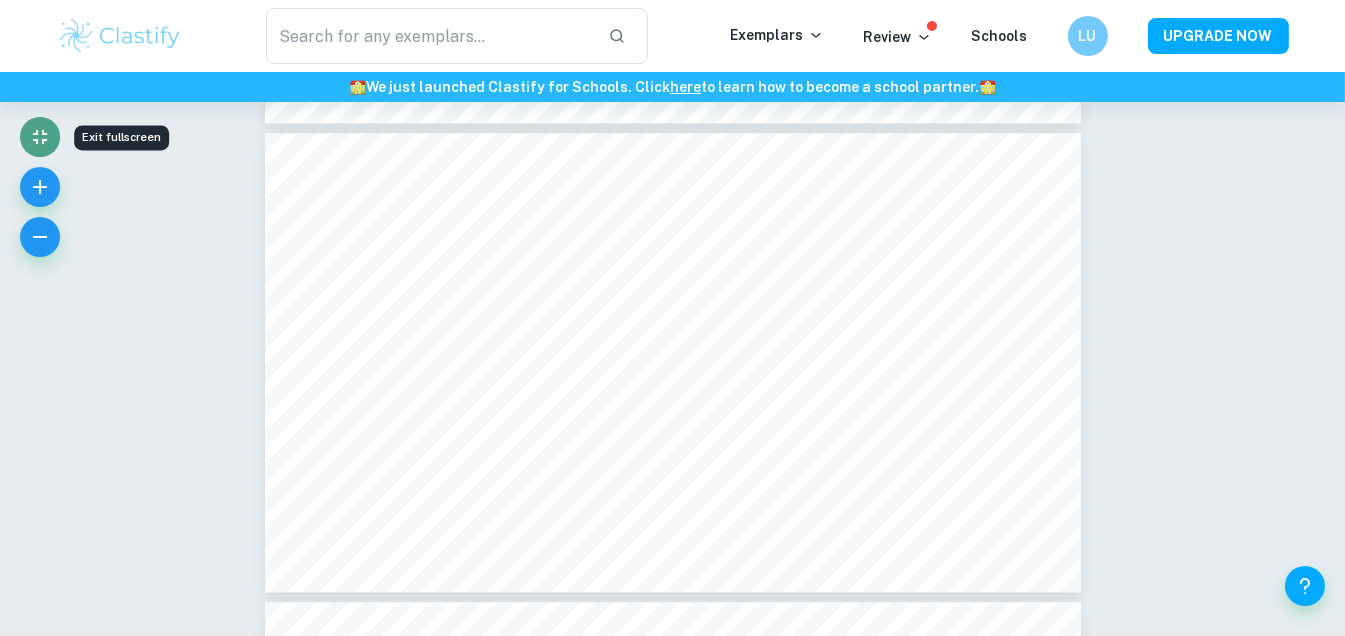 click 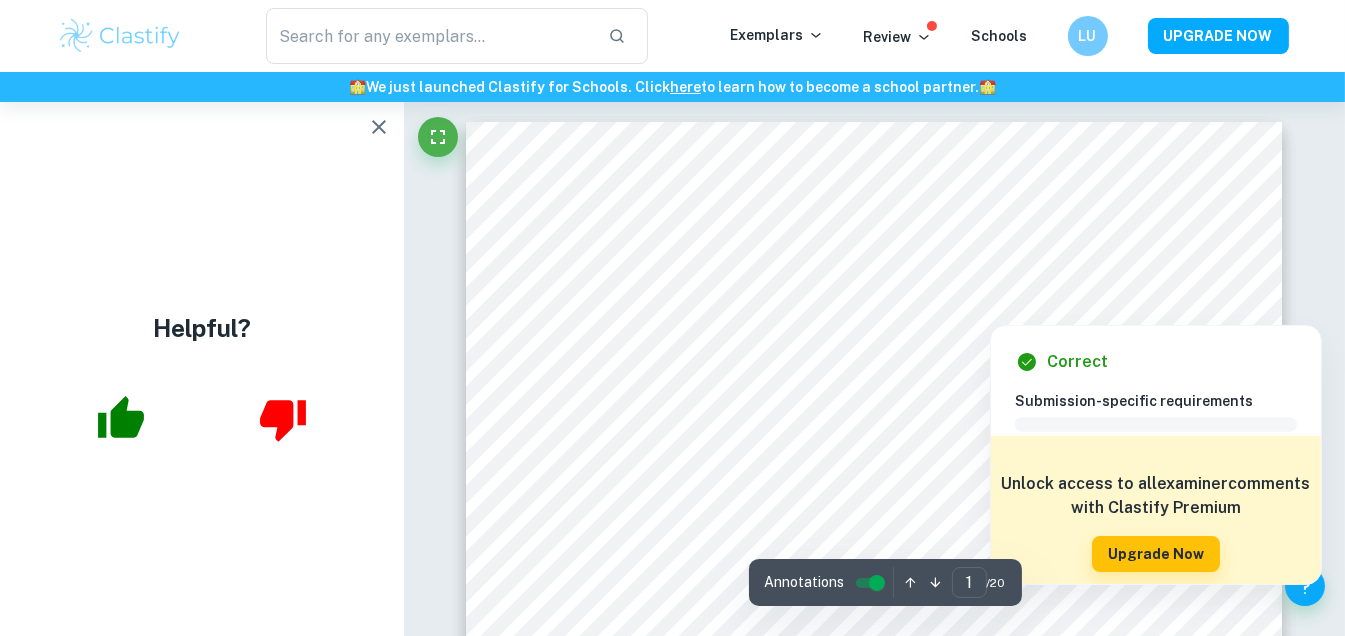 scroll, scrollTop: 300, scrollLeft: 0, axis: vertical 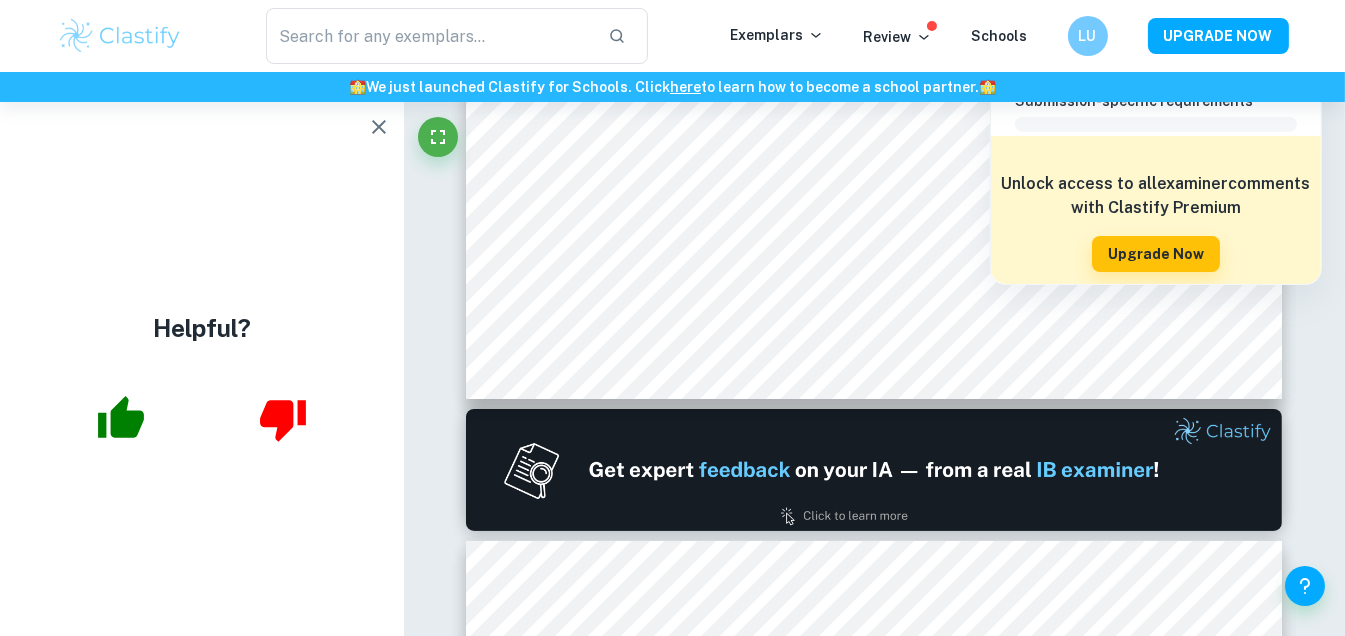 click on "🏫  We just launched Clastify for Schools. Click  here  to learn how to become a school partner.  🏫" at bounding box center (672, 87) 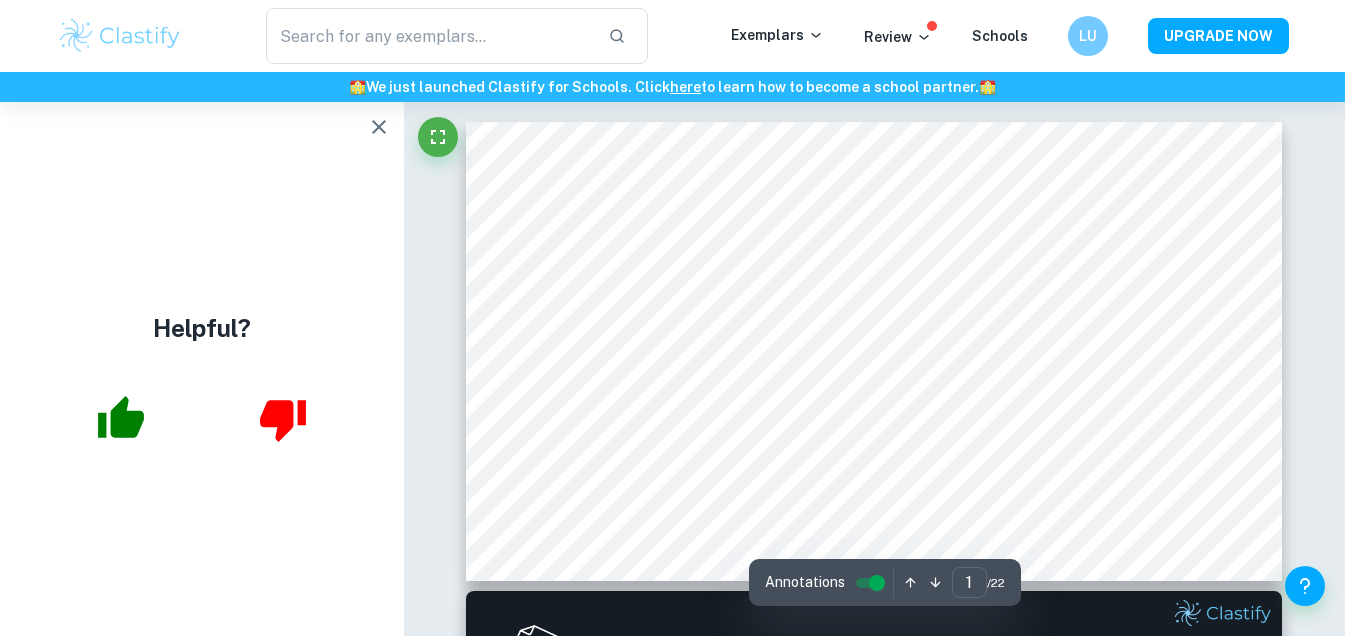 scroll, scrollTop: 0, scrollLeft: 0, axis: both 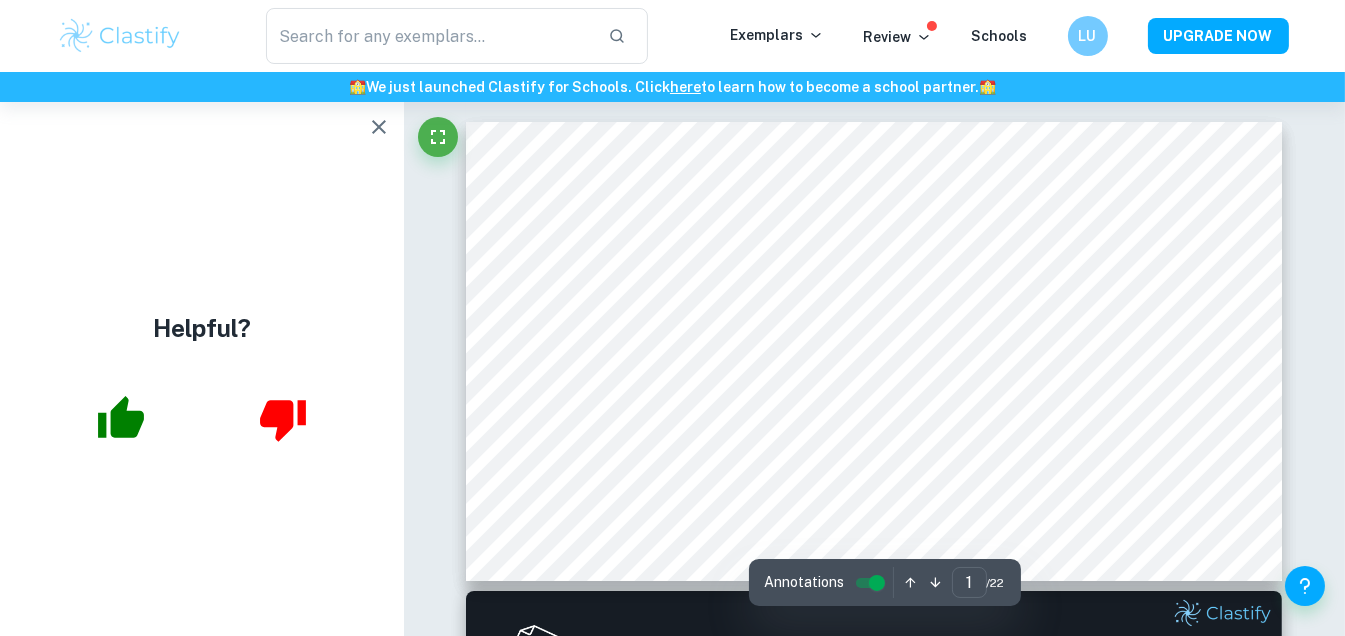 click at bounding box center (379, 127) 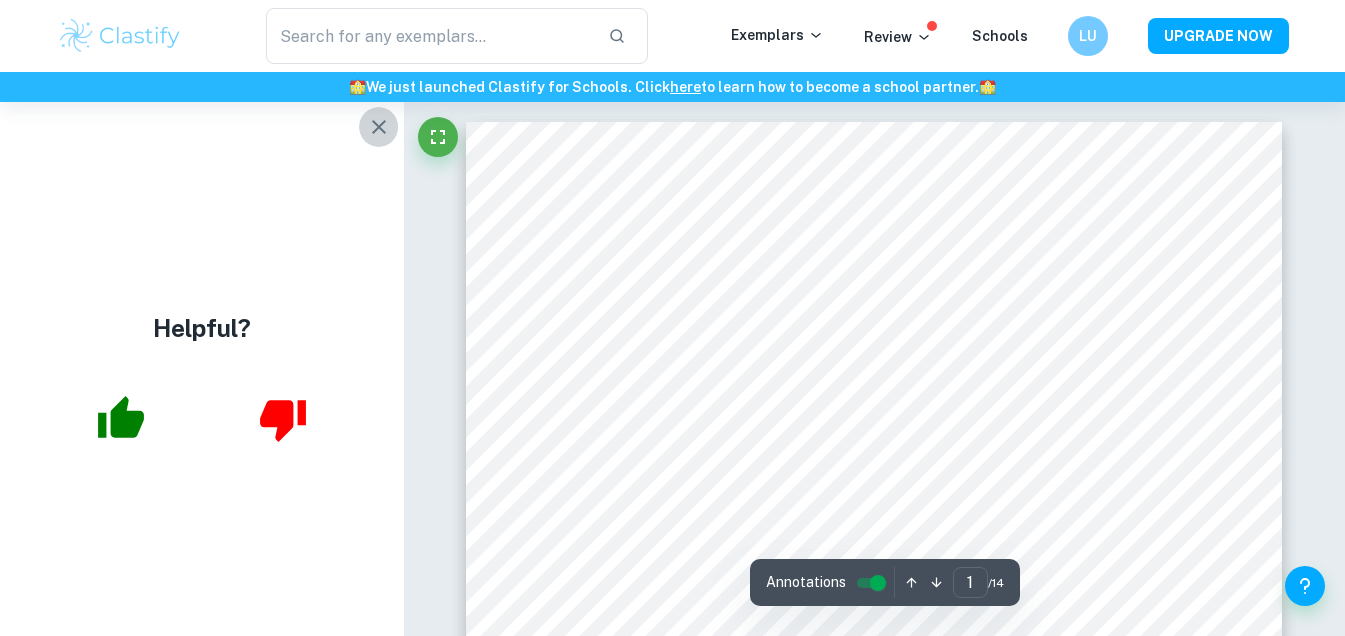 click 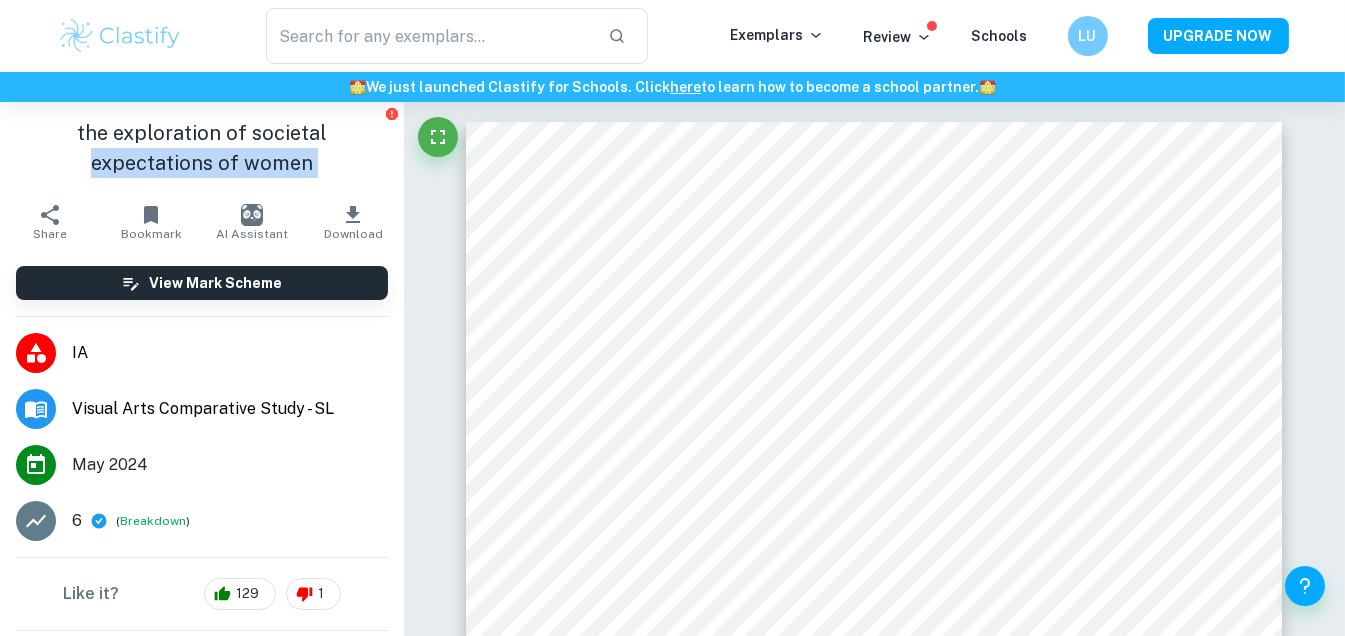 drag, startPoint x: 381, startPoint y: 121, endPoint x: 380, endPoint y: 230, distance: 109.004585 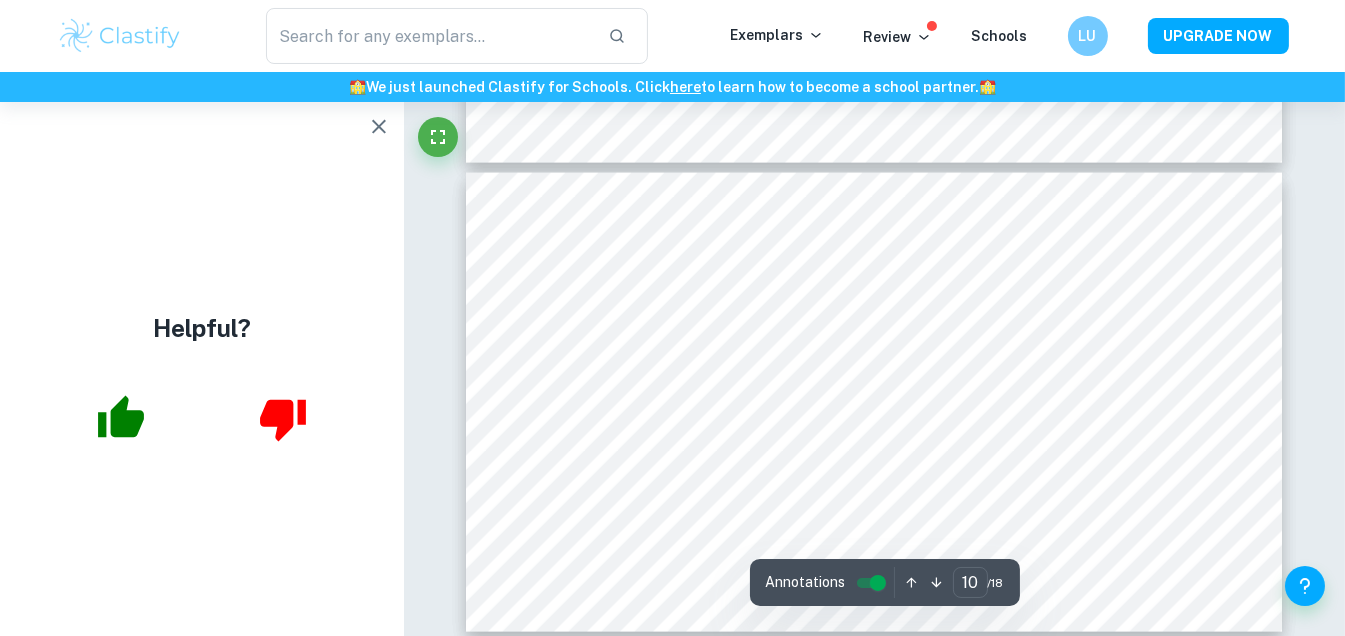 scroll, scrollTop: 4600, scrollLeft: 0, axis: vertical 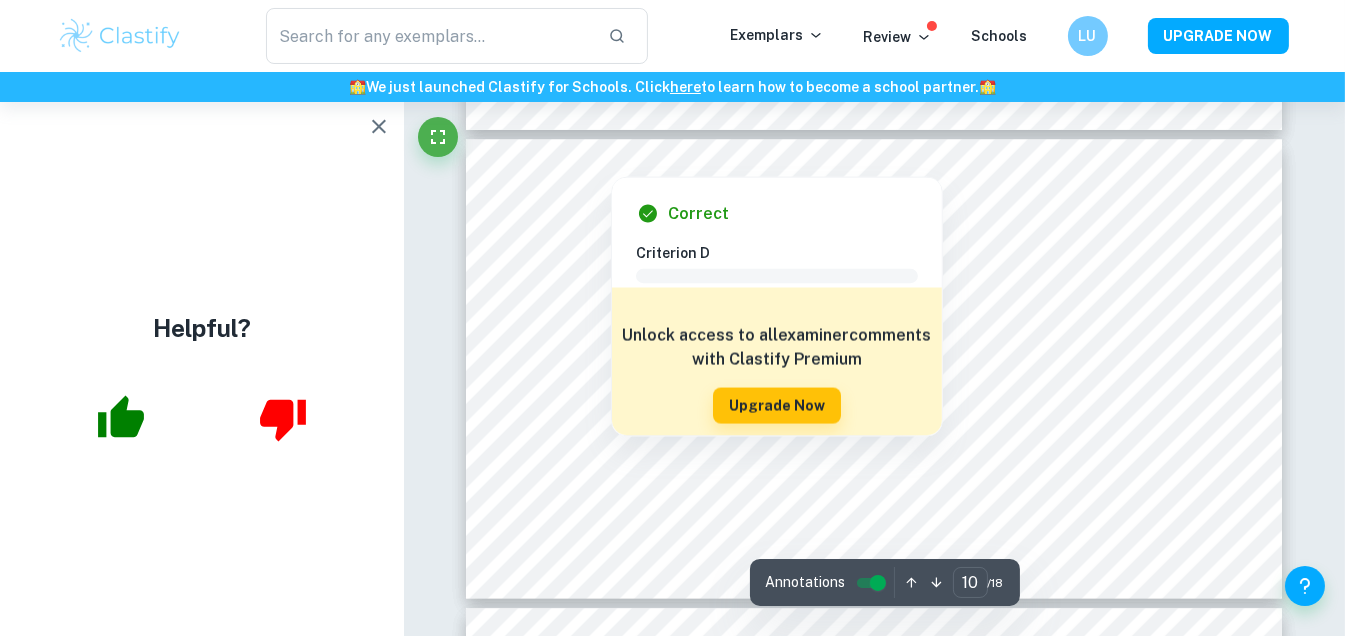click 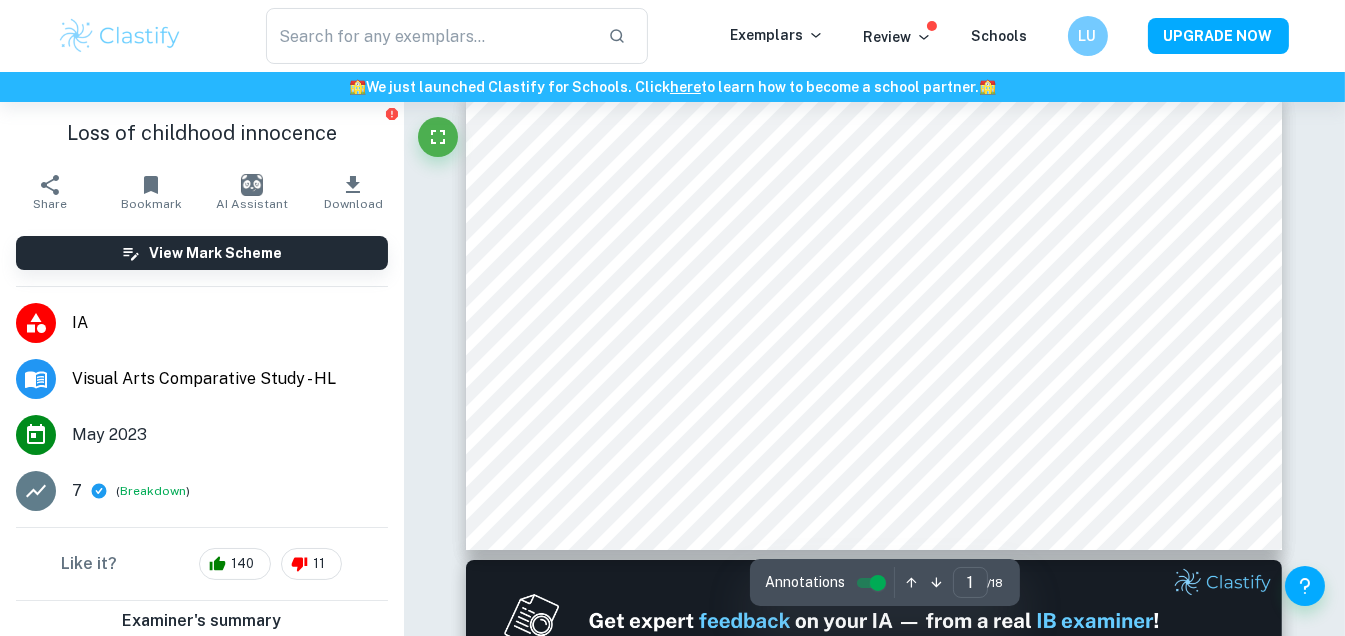 scroll, scrollTop: 0, scrollLeft: 0, axis: both 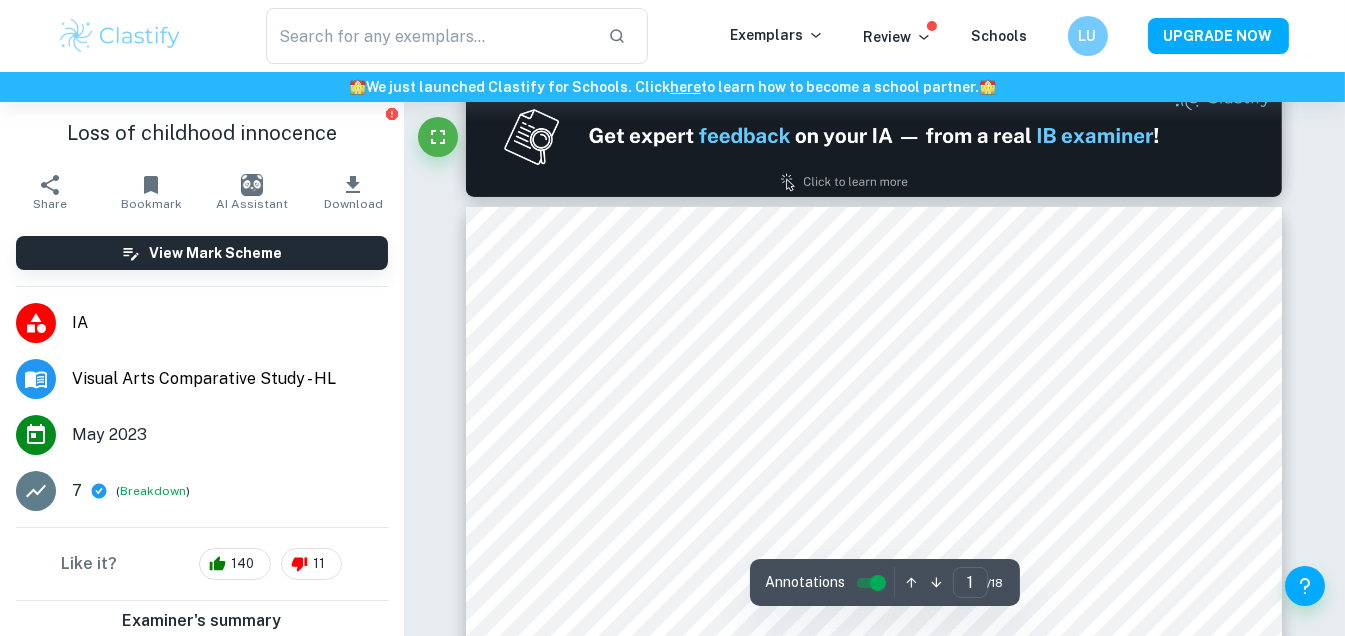 type on "2" 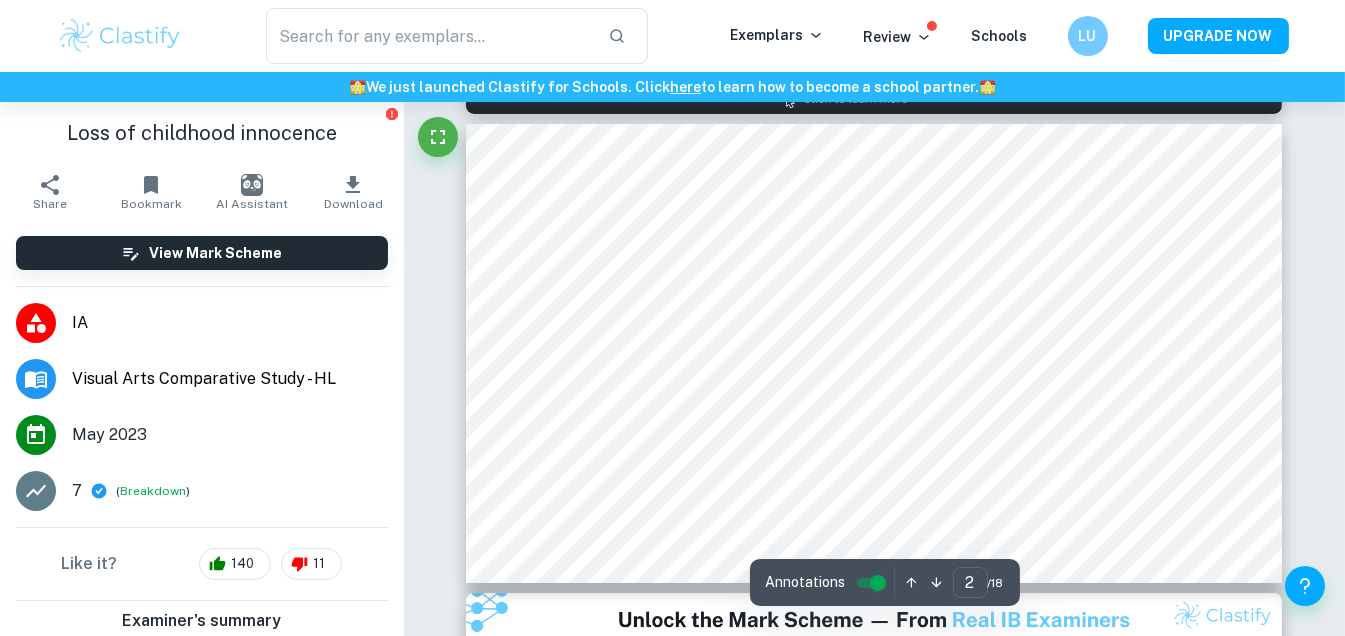scroll, scrollTop: 600, scrollLeft: 0, axis: vertical 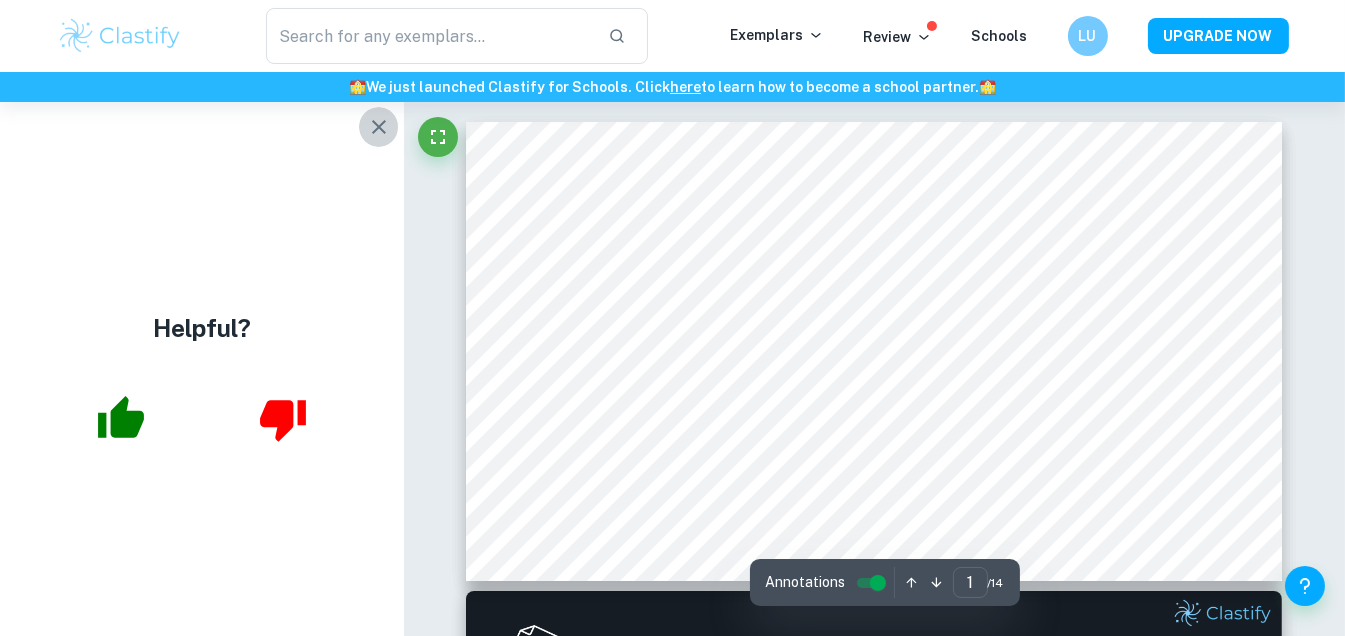 click at bounding box center [379, 127] 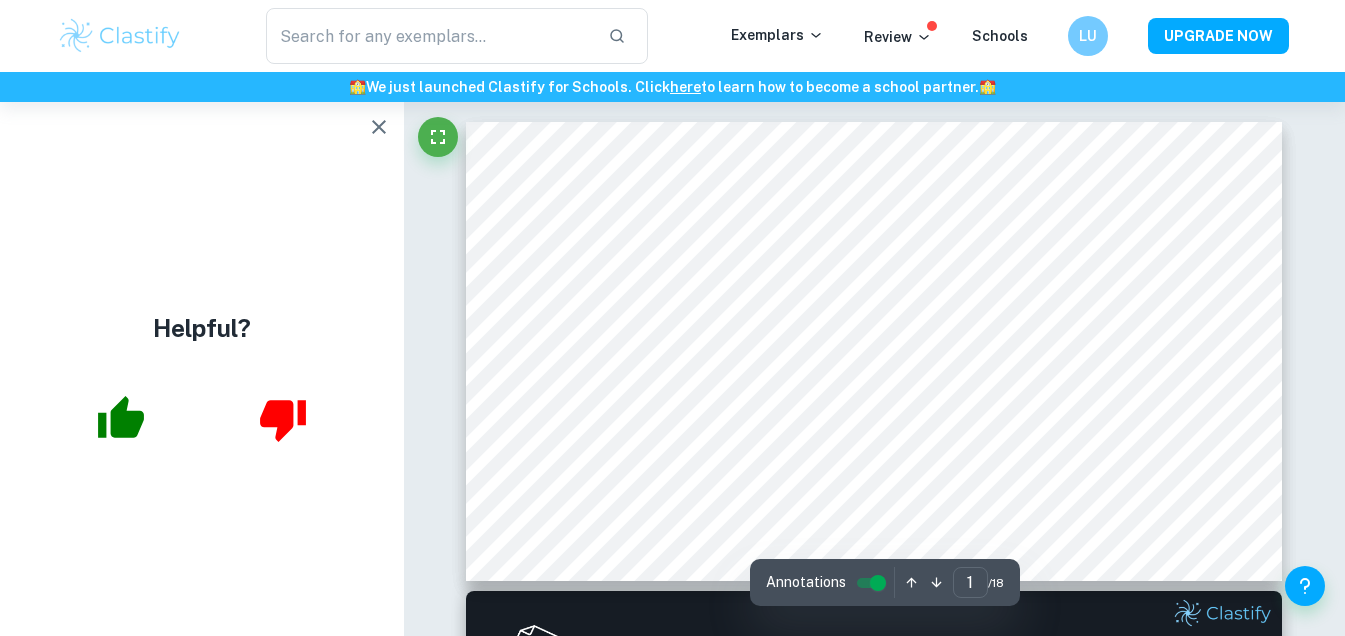 scroll, scrollTop: 0, scrollLeft: 0, axis: both 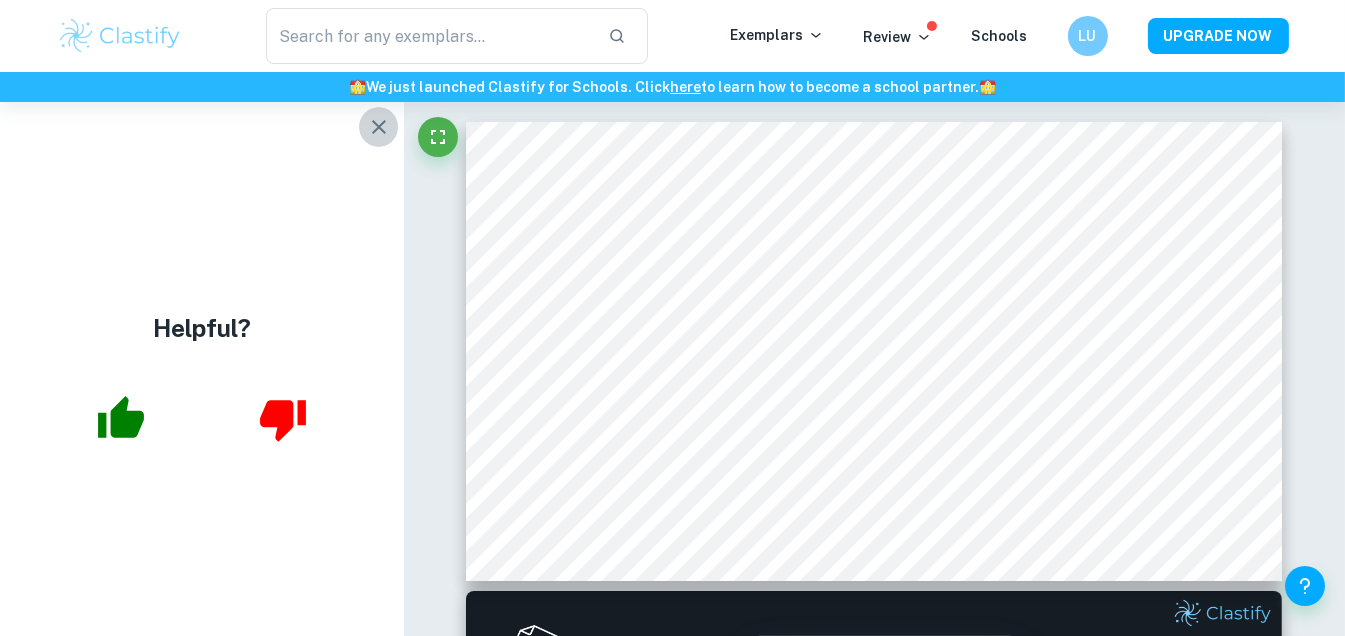 click 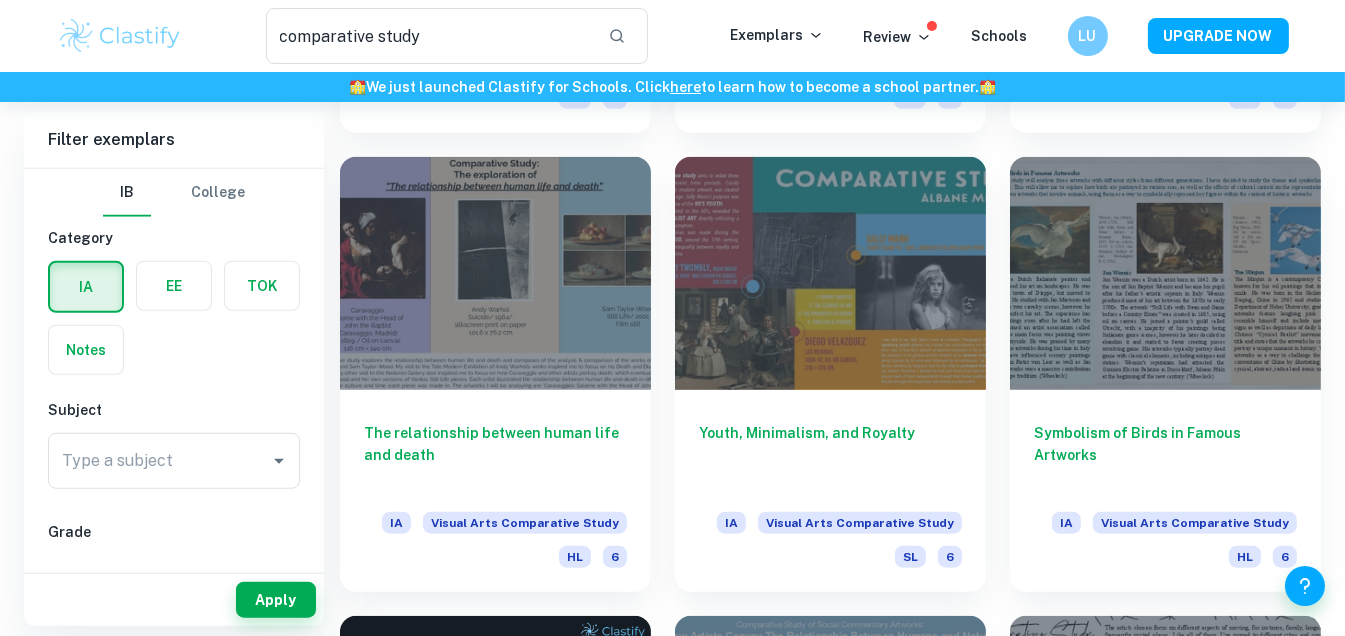 scroll, scrollTop: 2400, scrollLeft: 0, axis: vertical 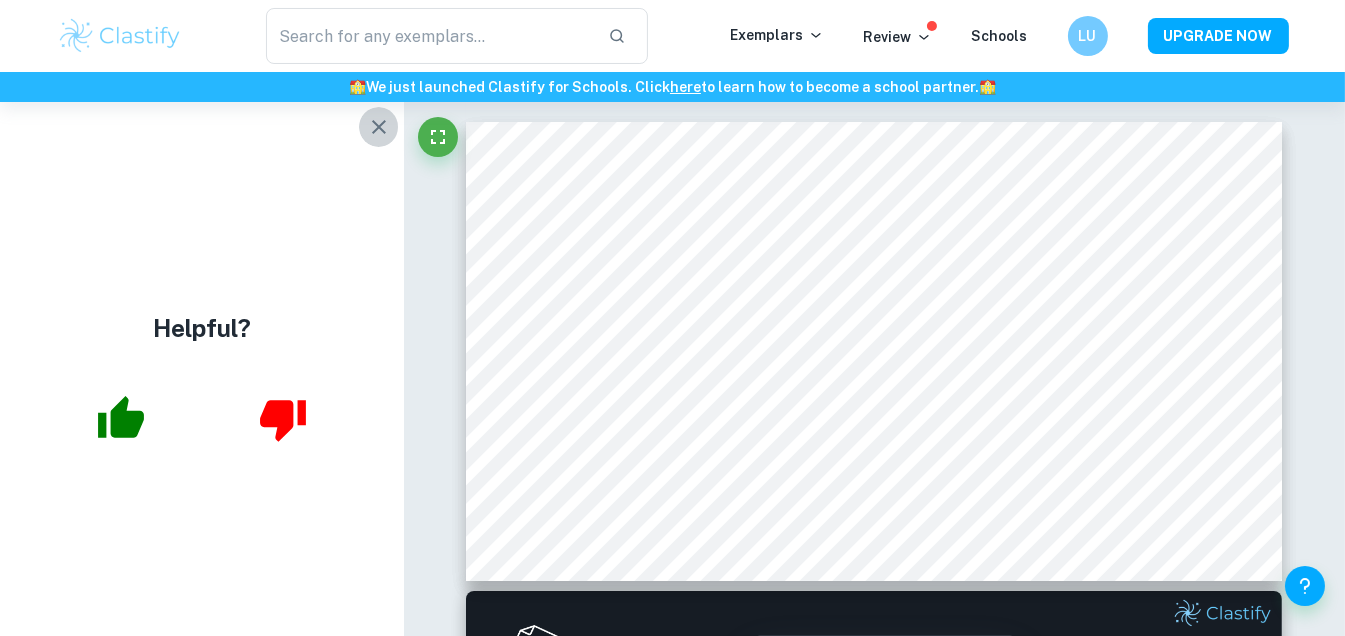 click 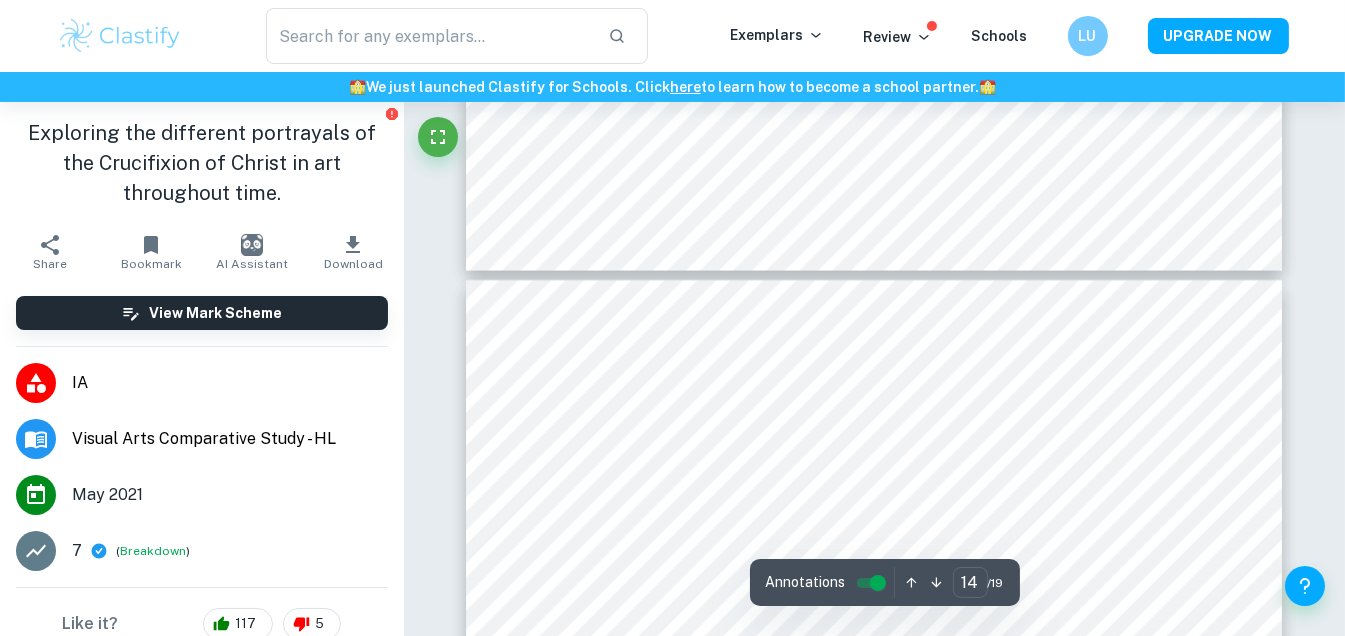 scroll, scrollTop: 6436, scrollLeft: 0, axis: vertical 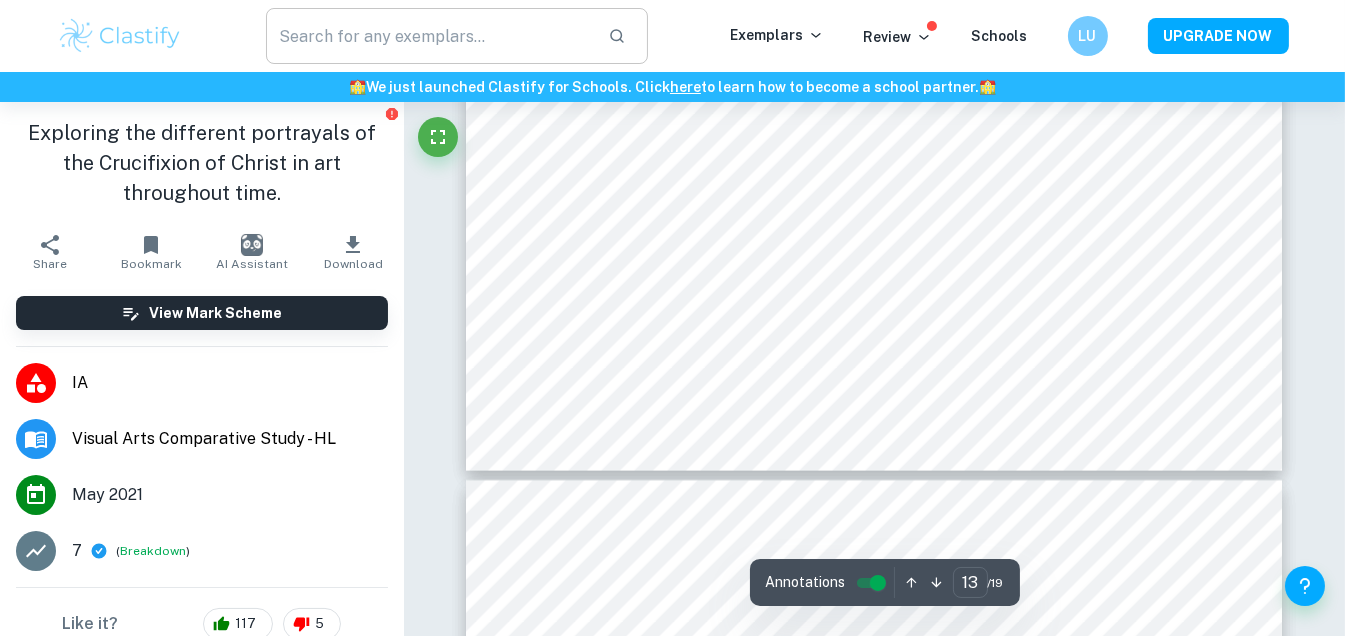 type on "12" 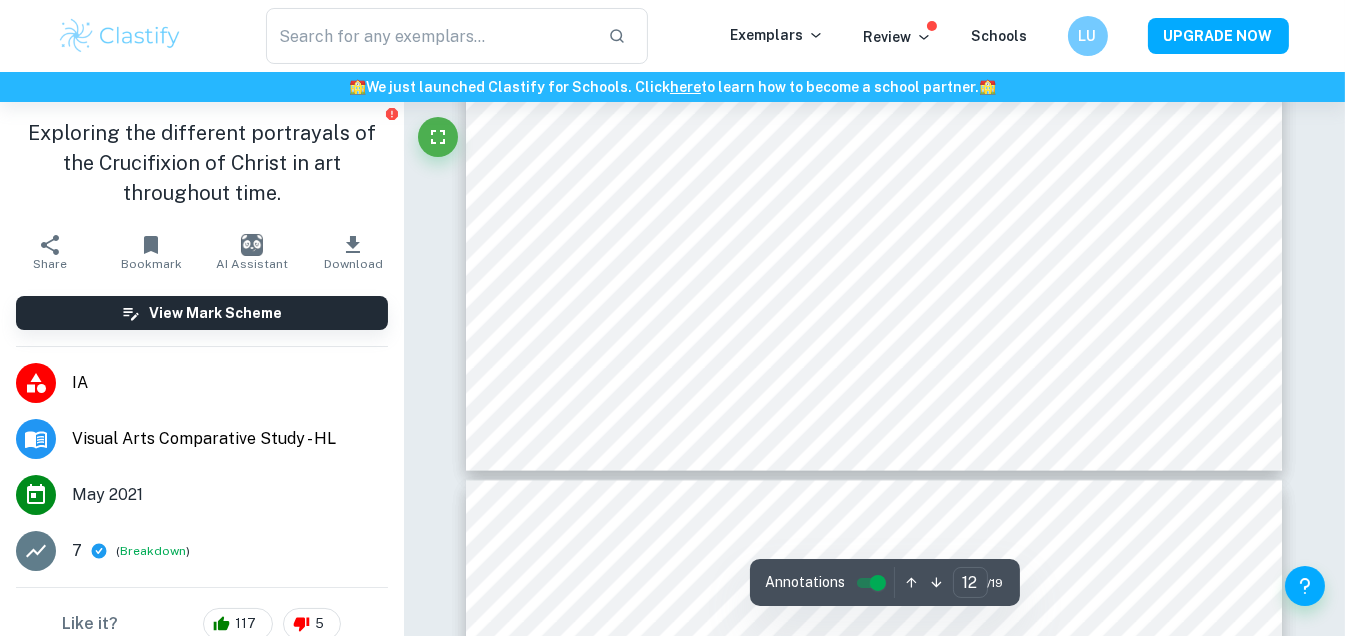 scroll, scrollTop: 5435, scrollLeft: 0, axis: vertical 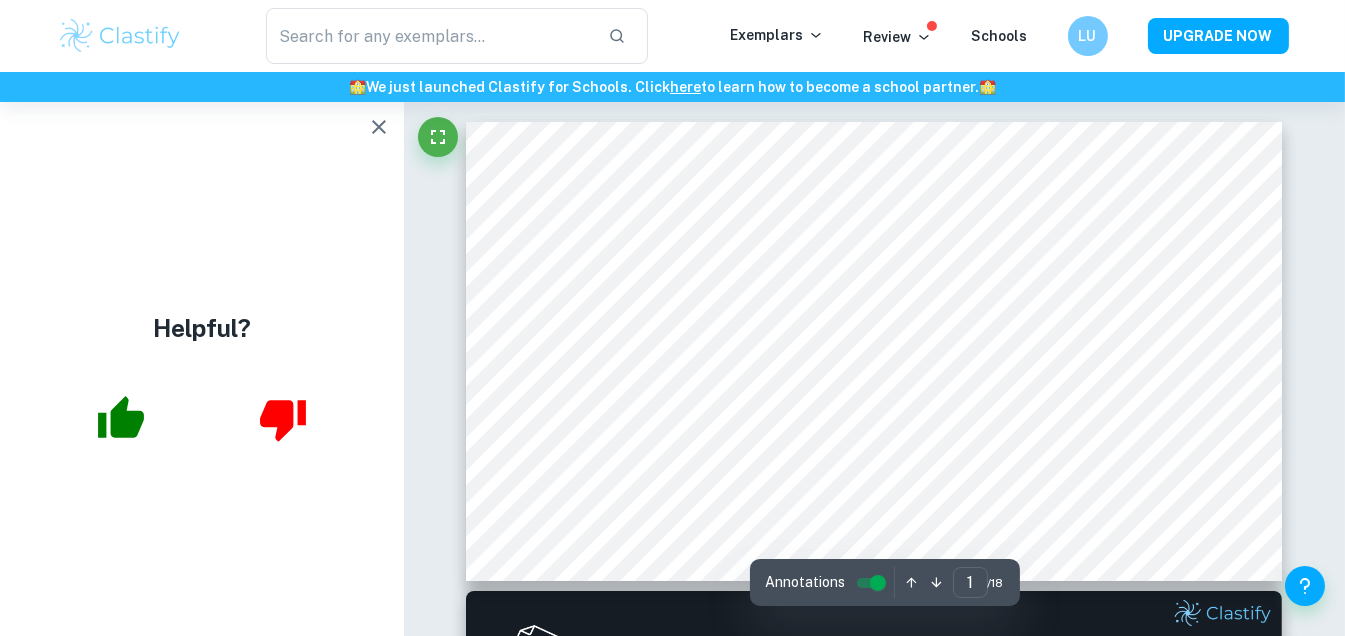 click on "Helpful?" at bounding box center [202, 369] 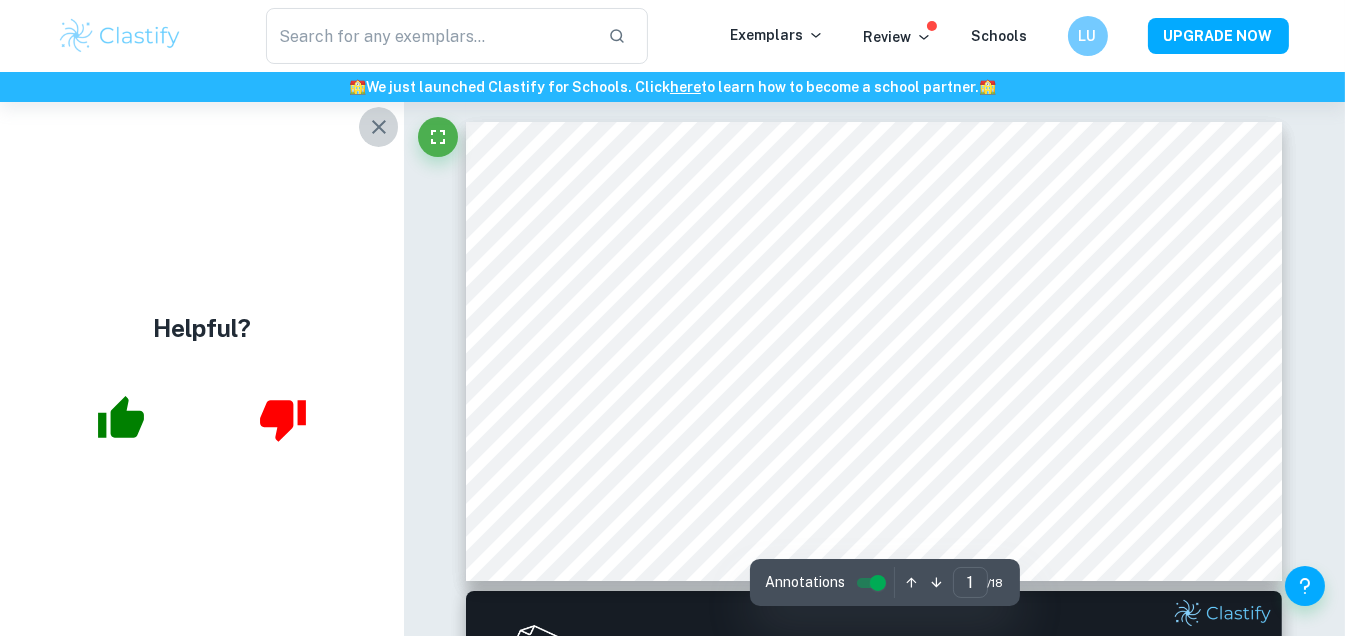 click 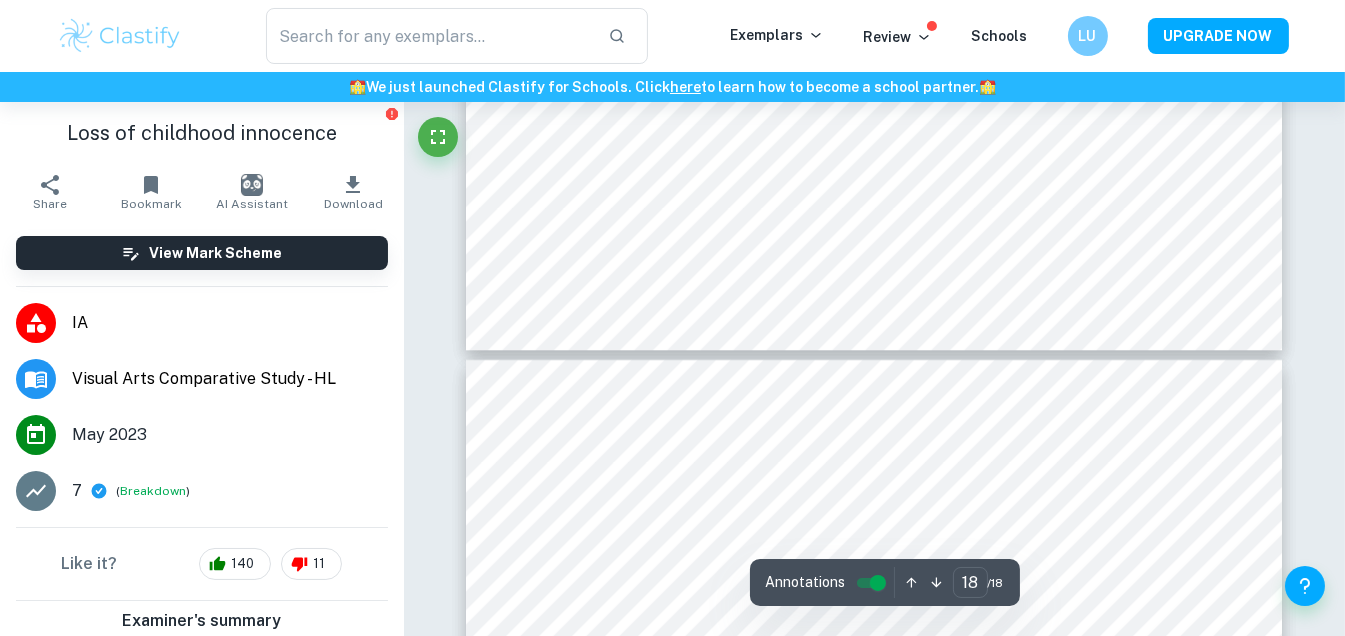 scroll, scrollTop: 8467, scrollLeft: 0, axis: vertical 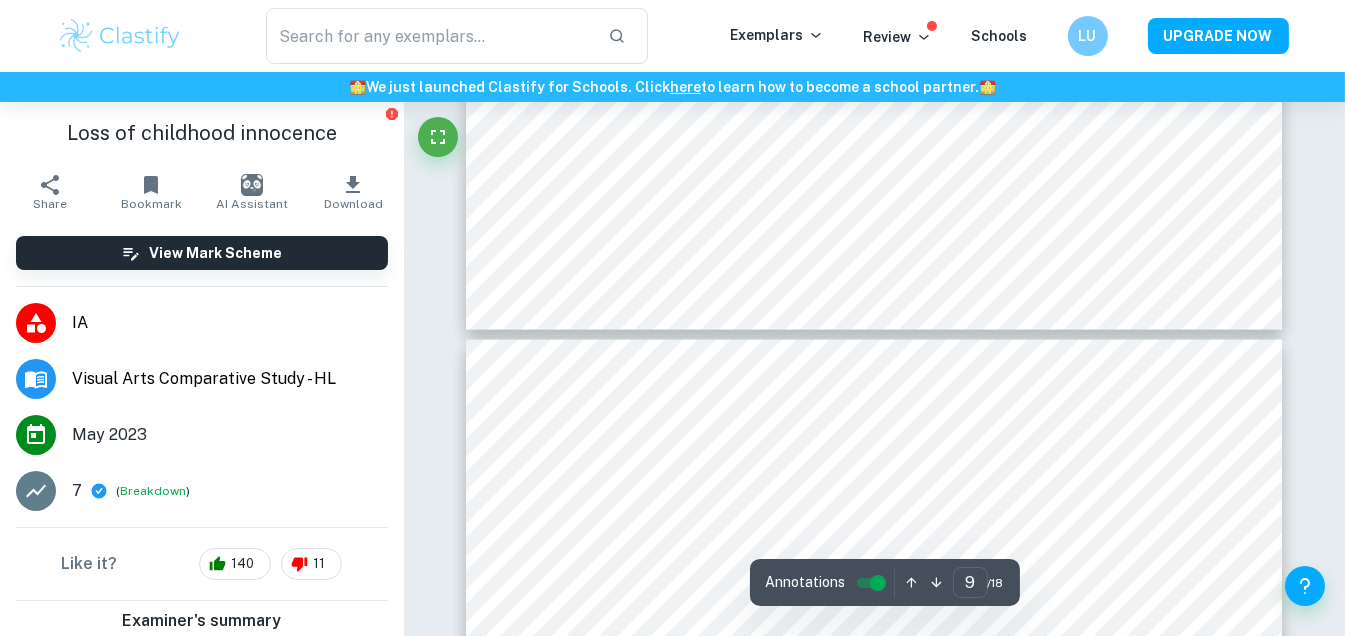 type on "10" 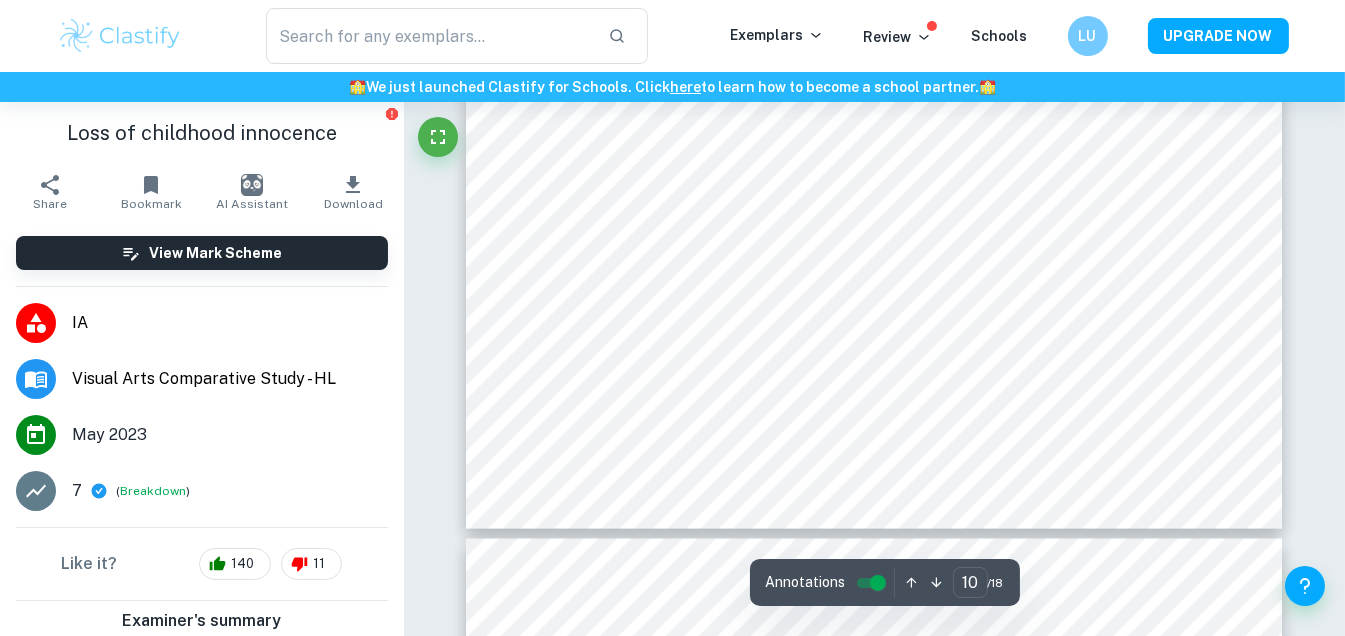 scroll, scrollTop: 4700, scrollLeft: 0, axis: vertical 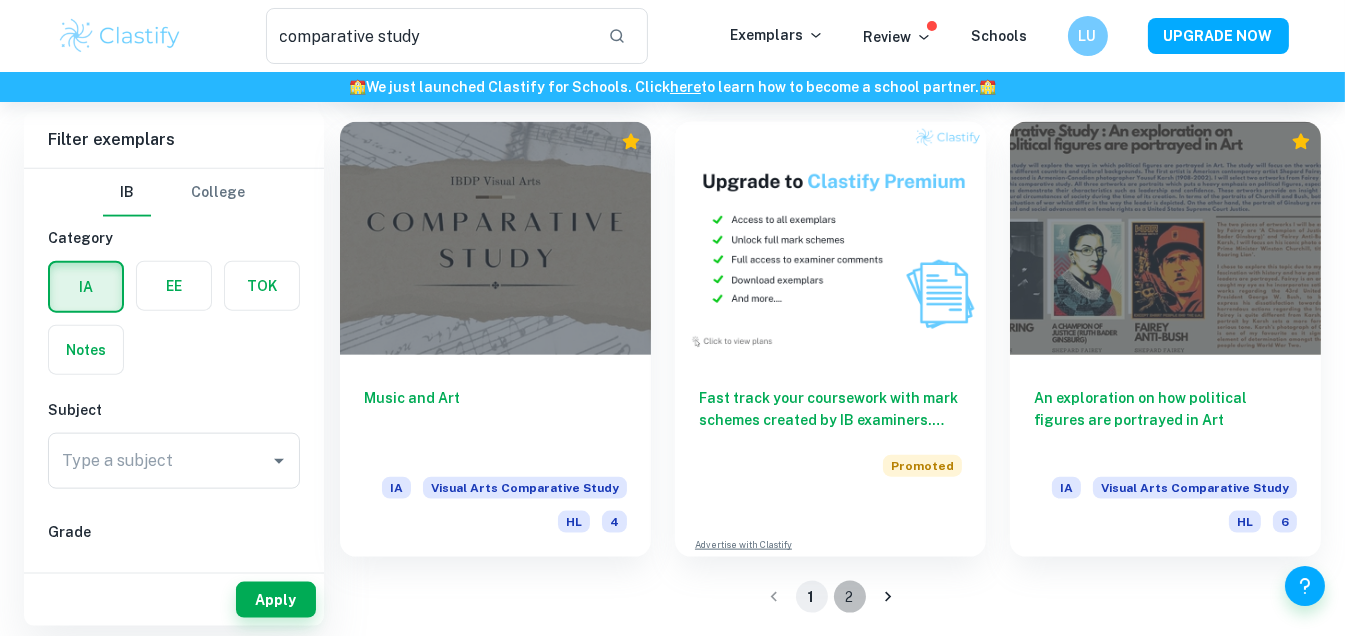 click on "2" at bounding box center (850, 597) 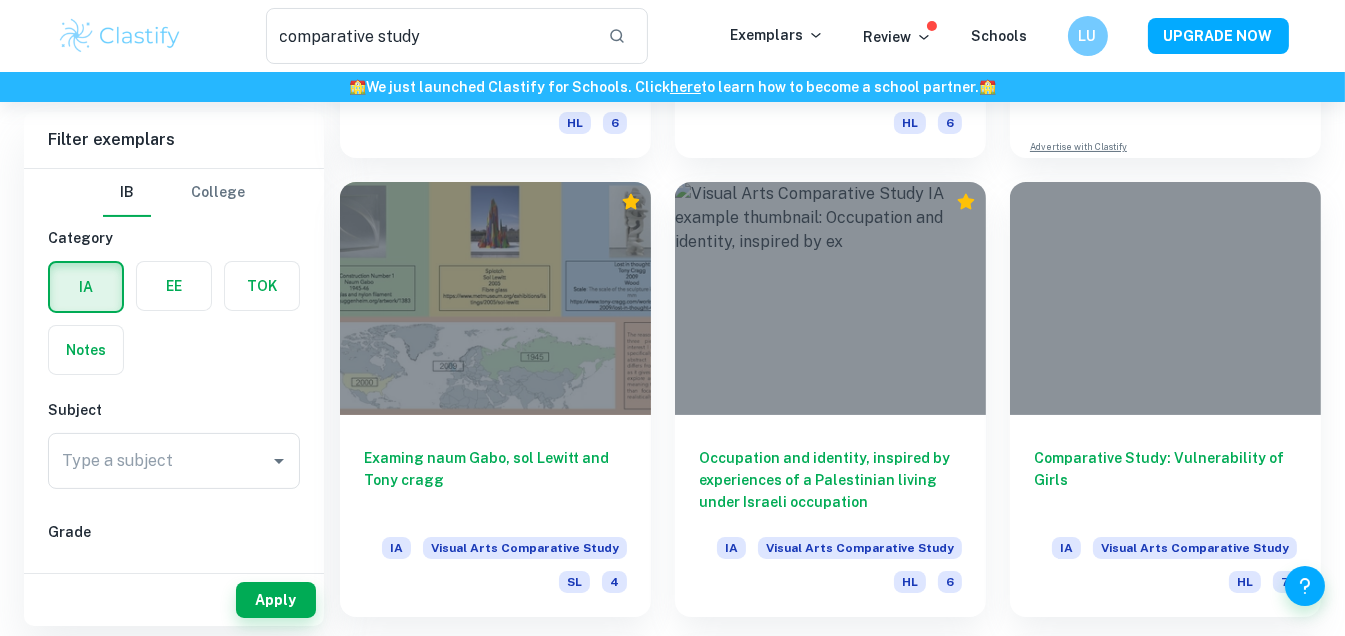 scroll, scrollTop: 499, scrollLeft: 0, axis: vertical 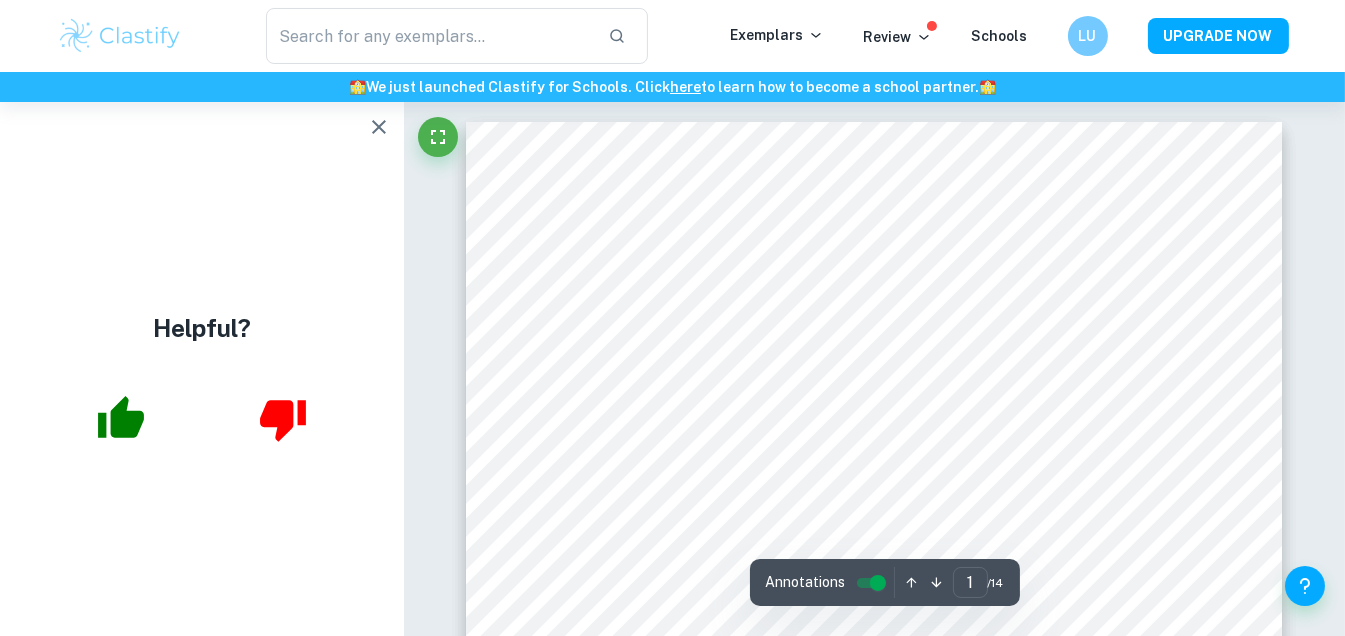 click 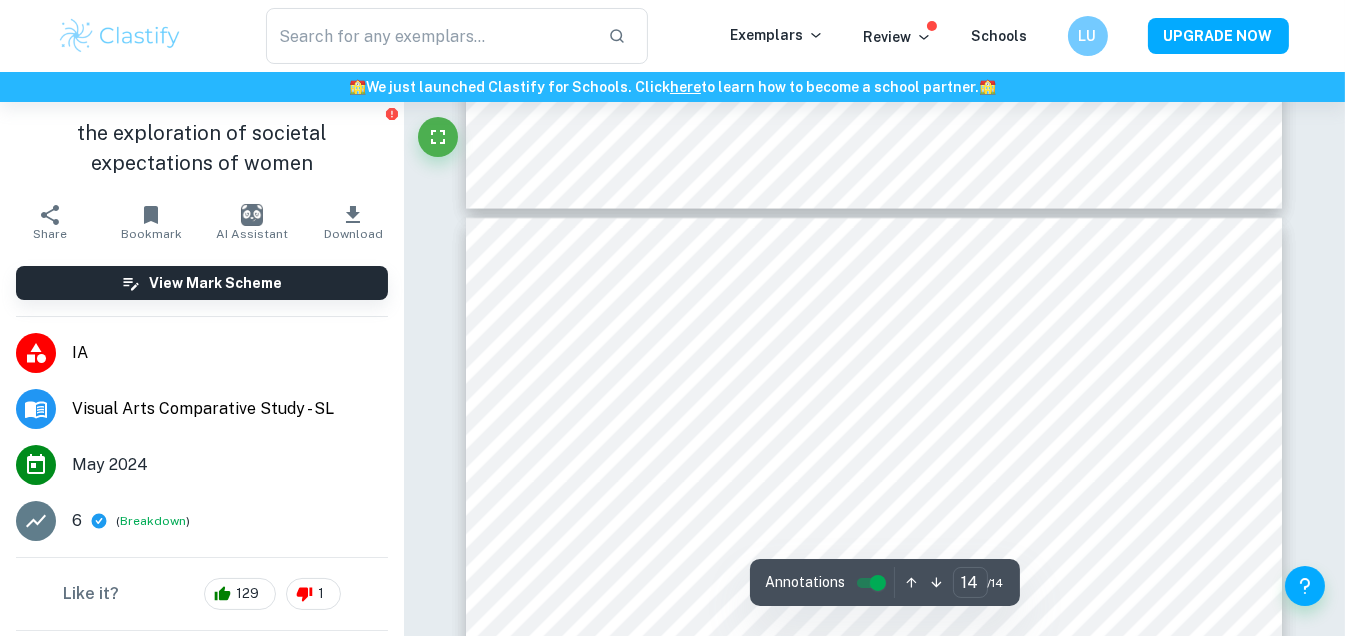 scroll, scrollTop: 7471, scrollLeft: 0, axis: vertical 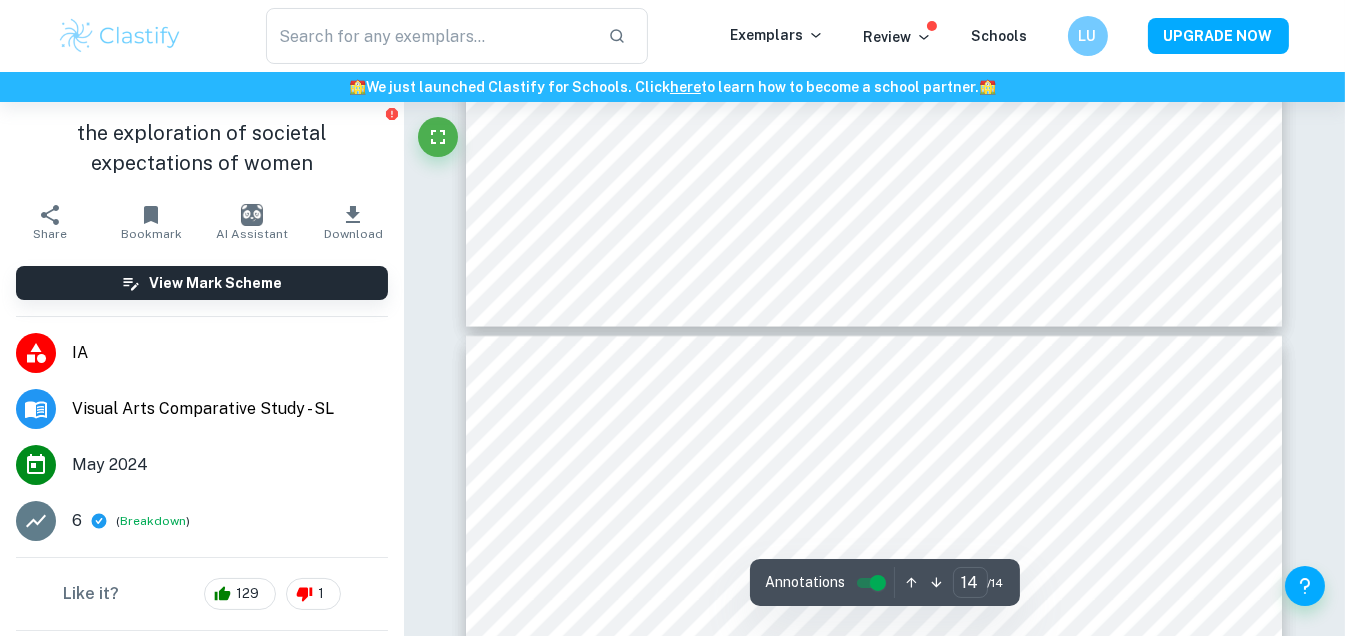 type on "13" 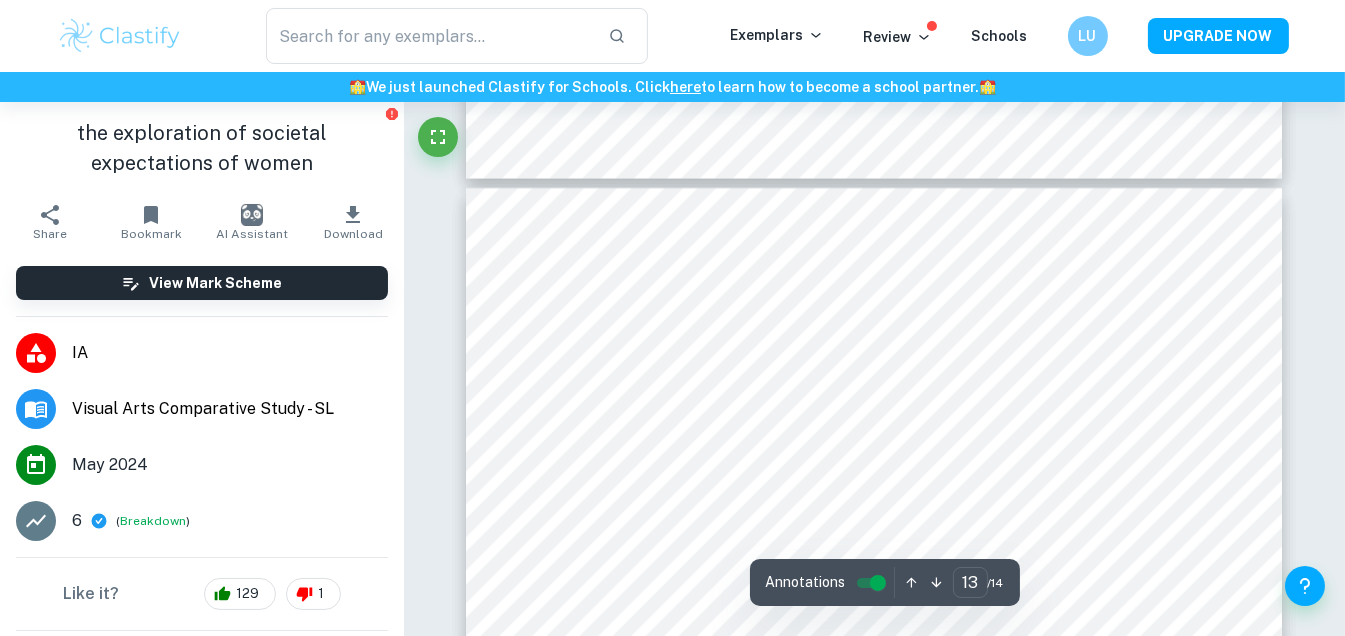 scroll, scrollTop: 6971, scrollLeft: 0, axis: vertical 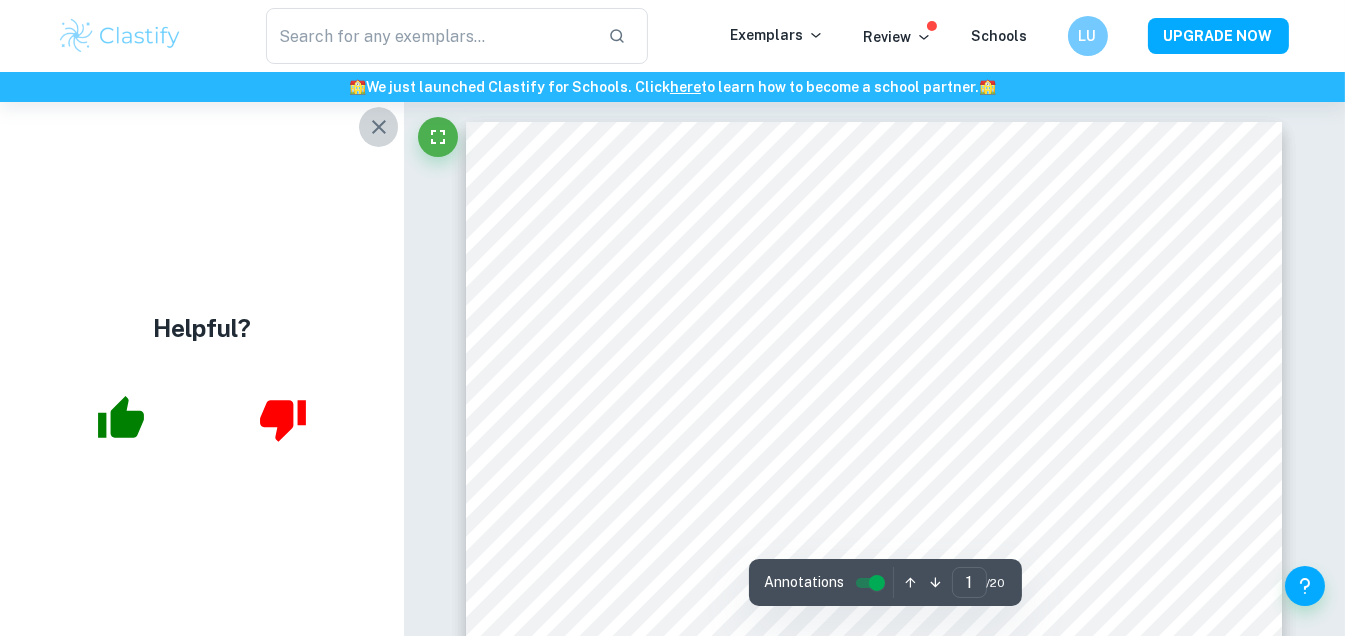 click at bounding box center (379, 127) 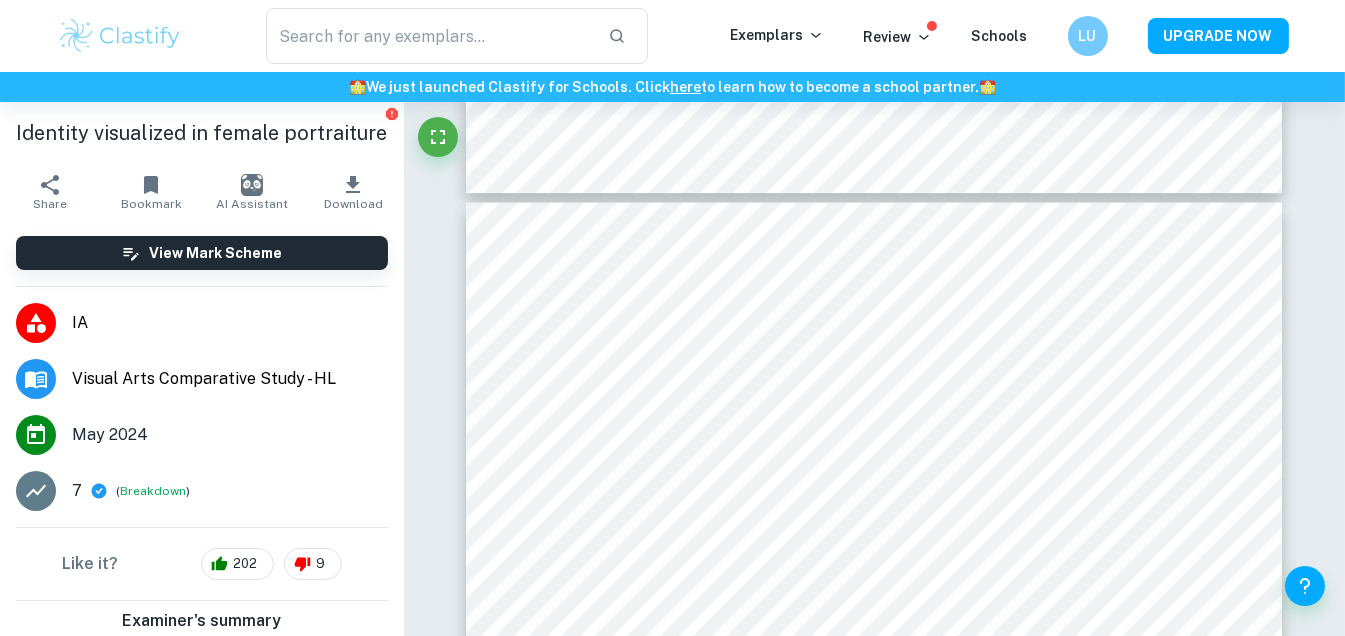 scroll, scrollTop: 11699, scrollLeft: 0, axis: vertical 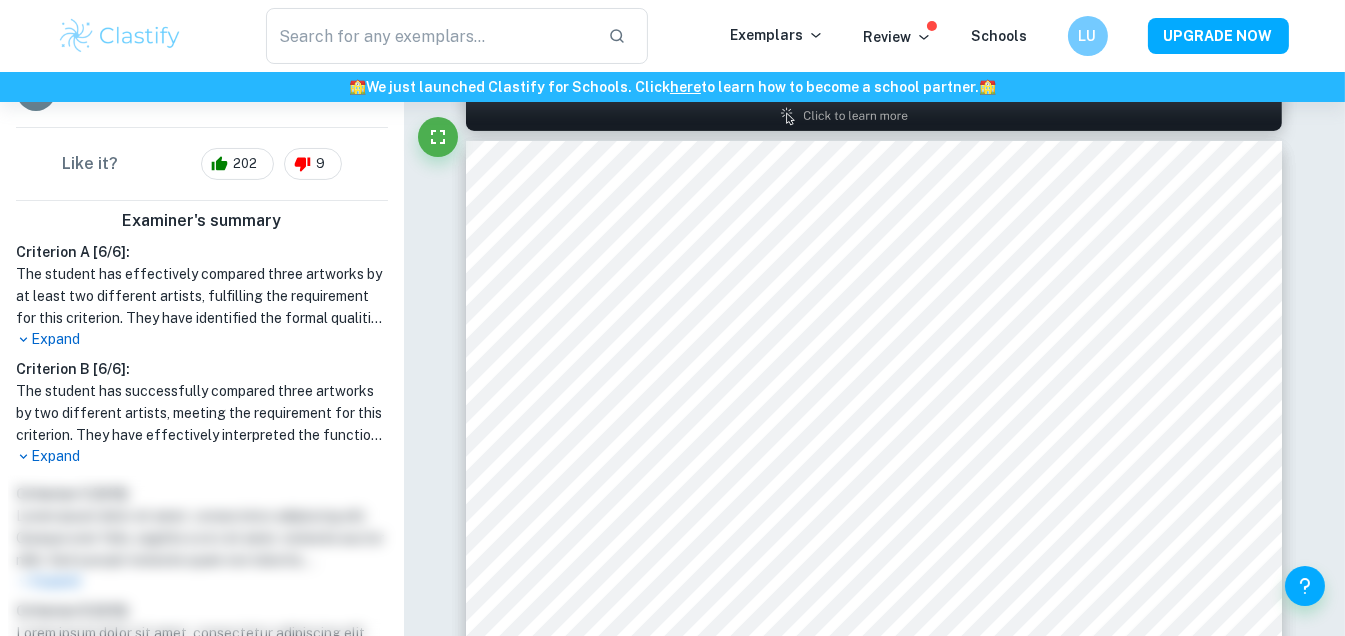 click on "Expand" at bounding box center [202, 339] 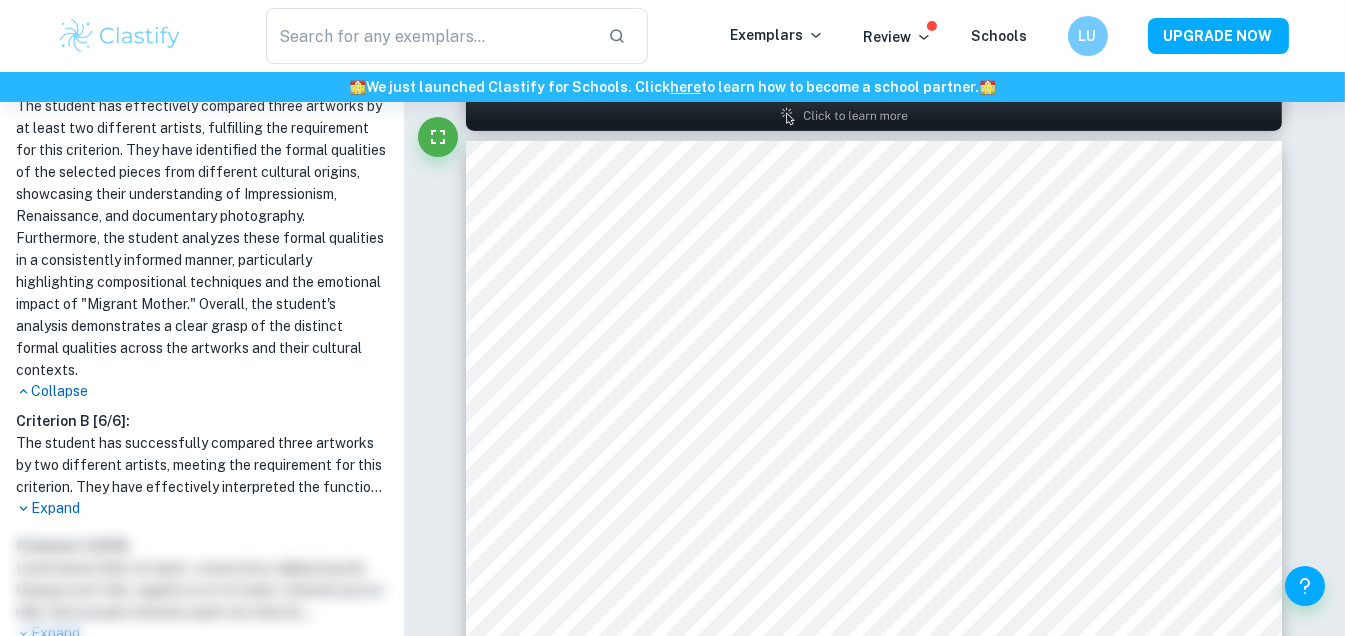 scroll, scrollTop: 600, scrollLeft: 0, axis: vertical 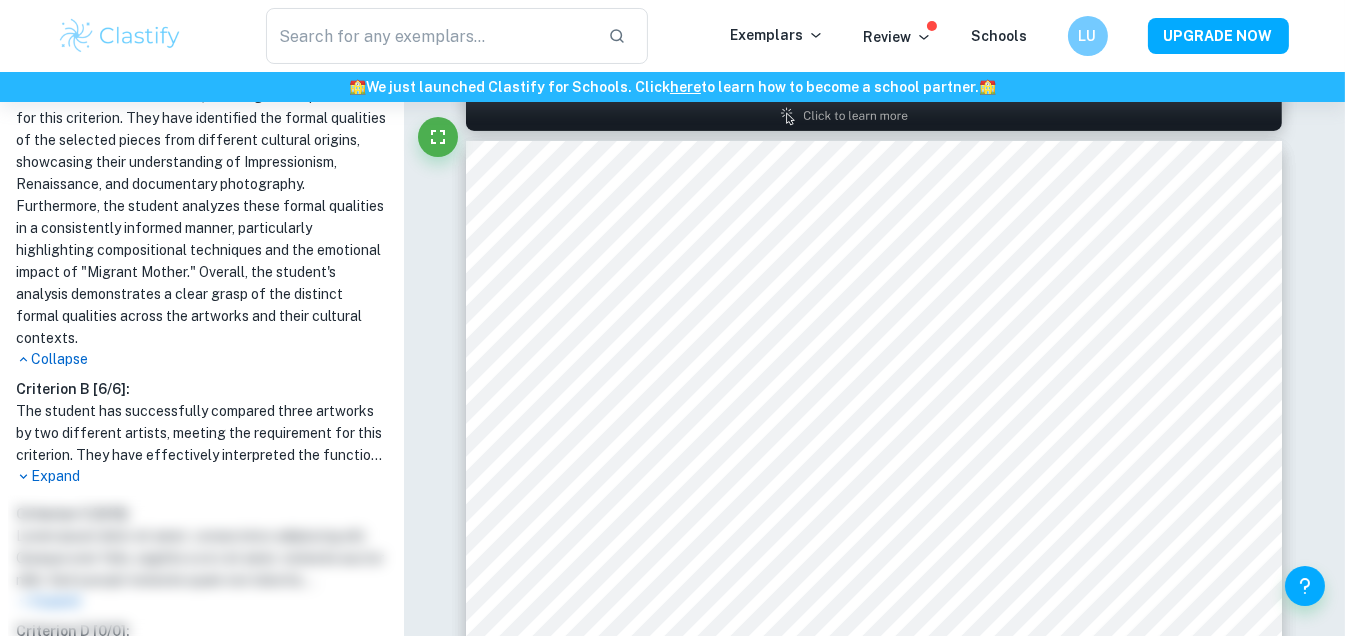 click on "Expand" at bounding box center [202, 476] 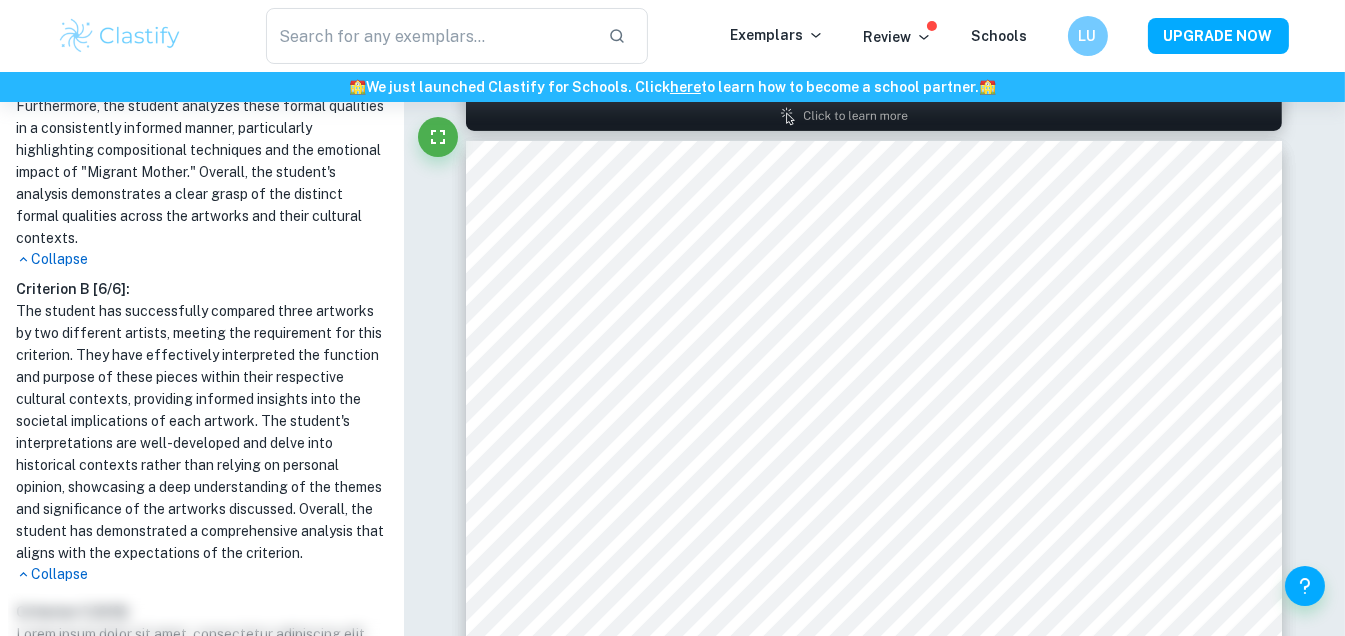 scroll, scrollTop: 800, scrollLeft: 0, axis: vertical 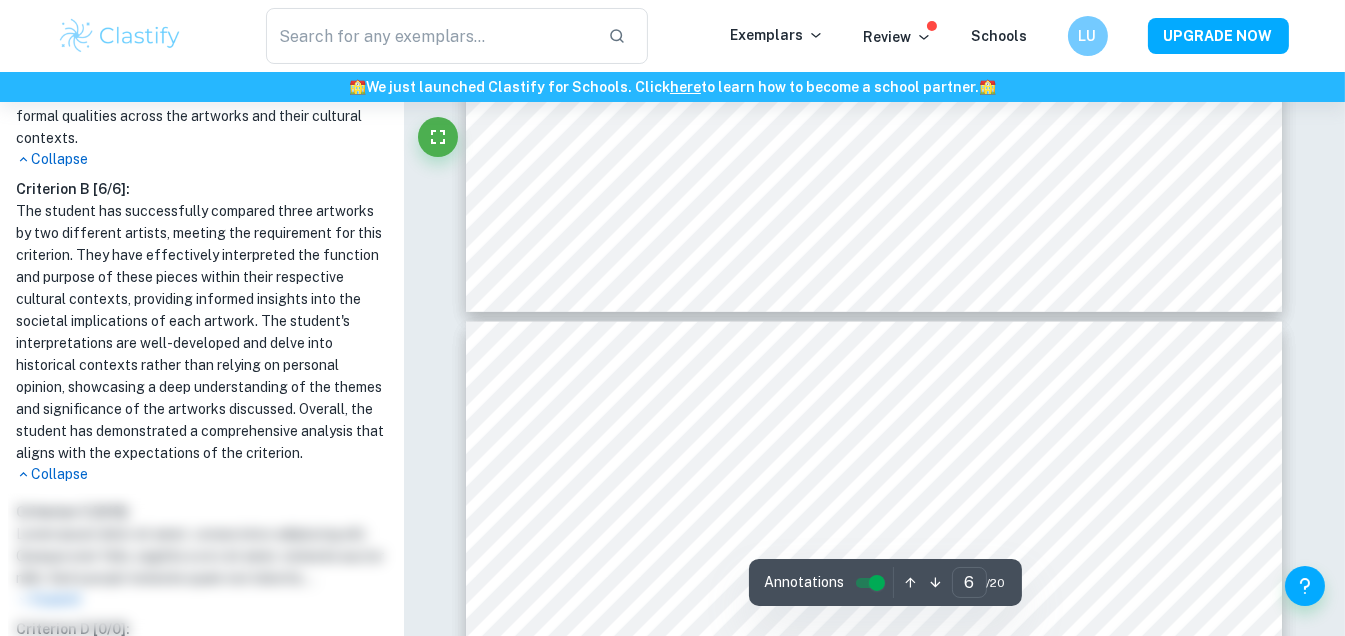 type on "5" 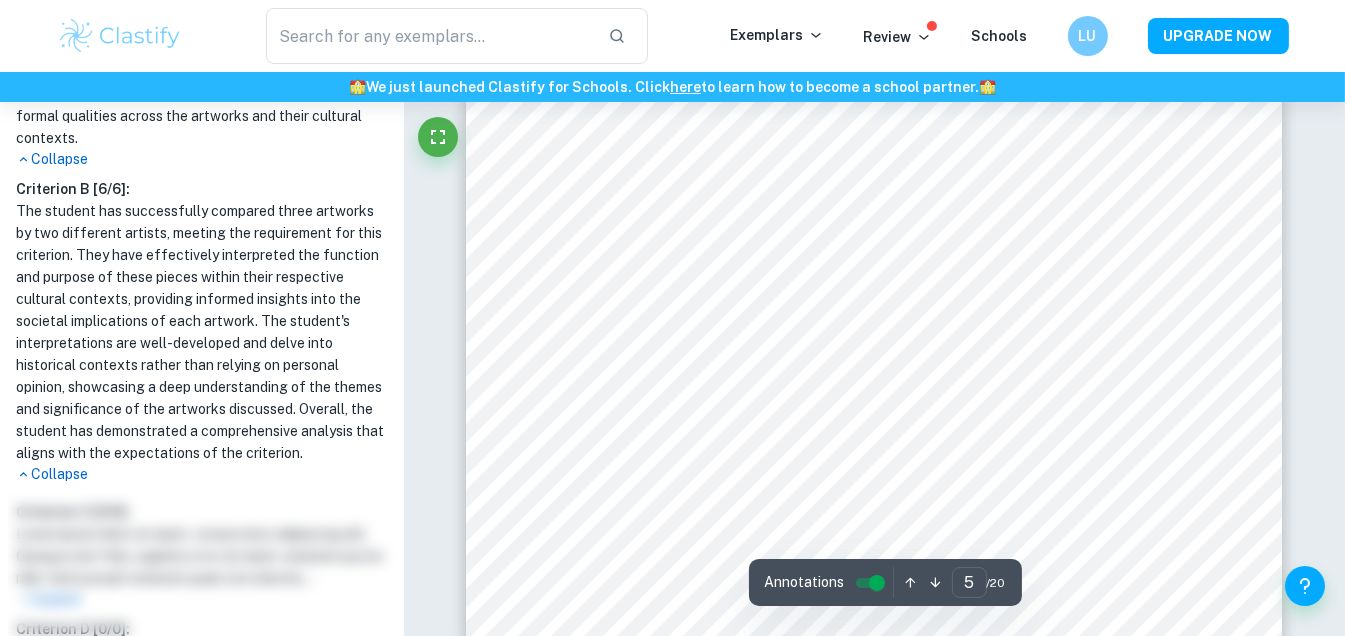 scroll, scrollTop: 2600, scrollLeft: 0, axis: vertical 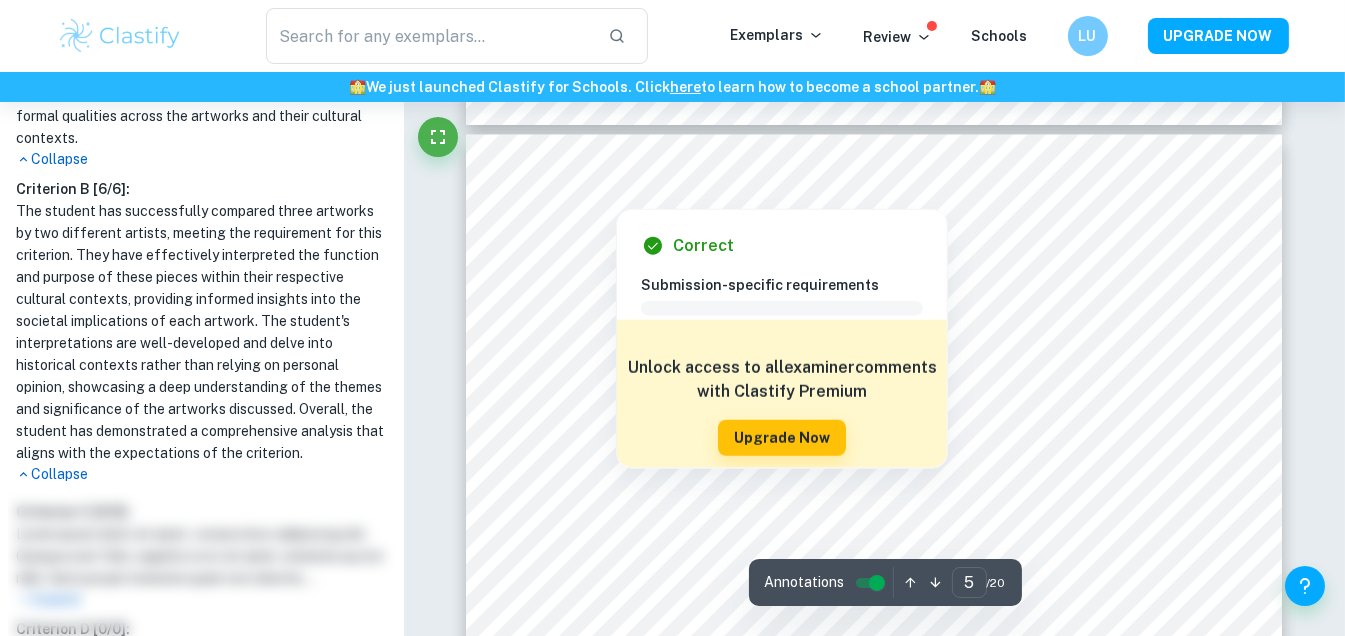 type 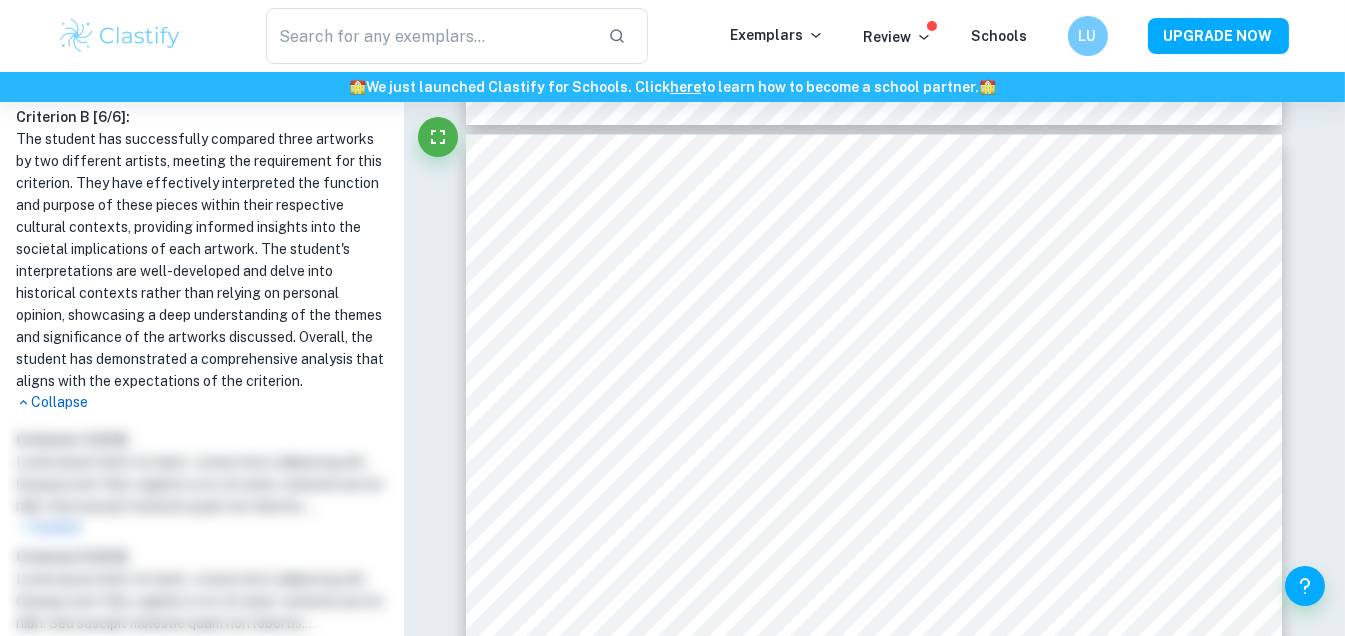 scroll, scrollTop: 811, scrollLeft: 0, axis: vertical 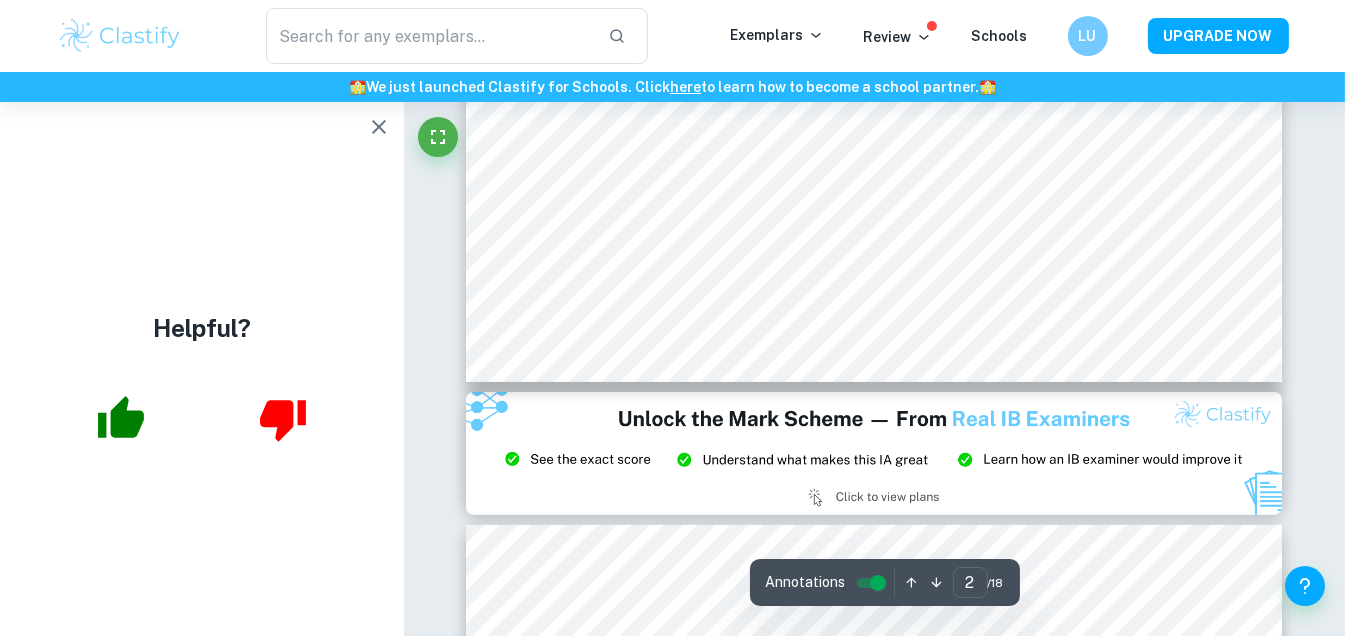 drag, startPoint x: 1336, startPoint y: 329, endPoint x: 1320, endPoint y: 154, distance: 175.7299 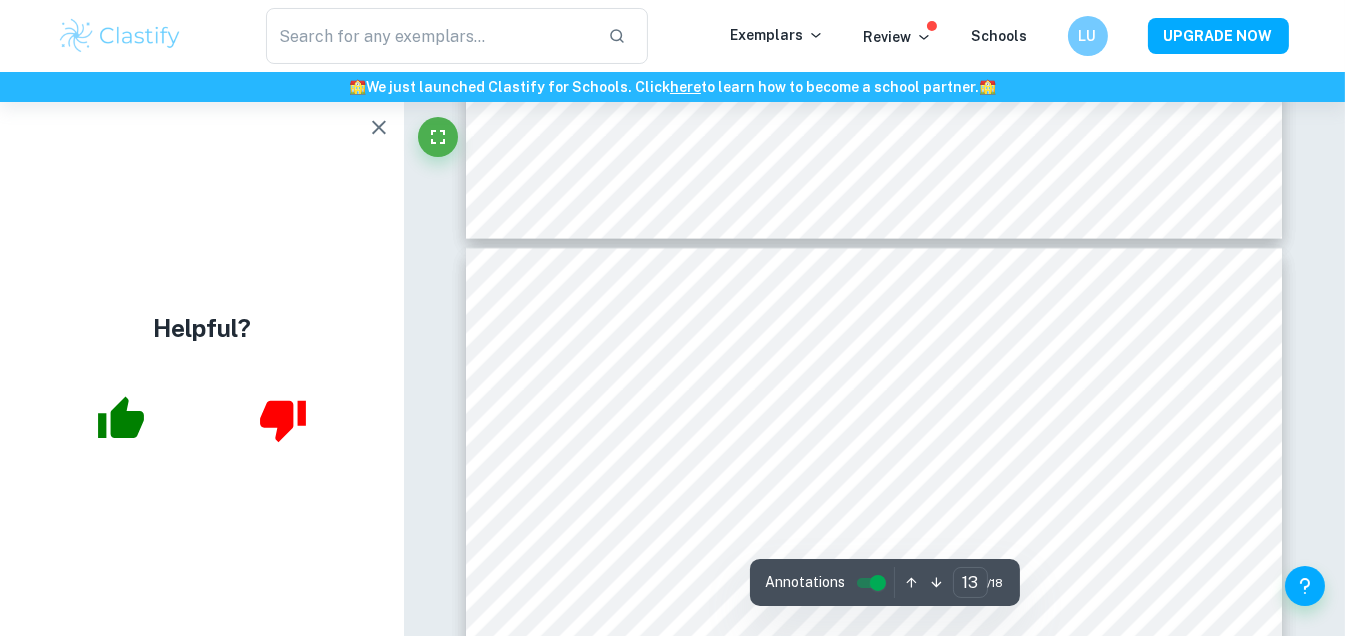 scroll, scrollTop: 5900, scrollLeft: 0, axis: vertical 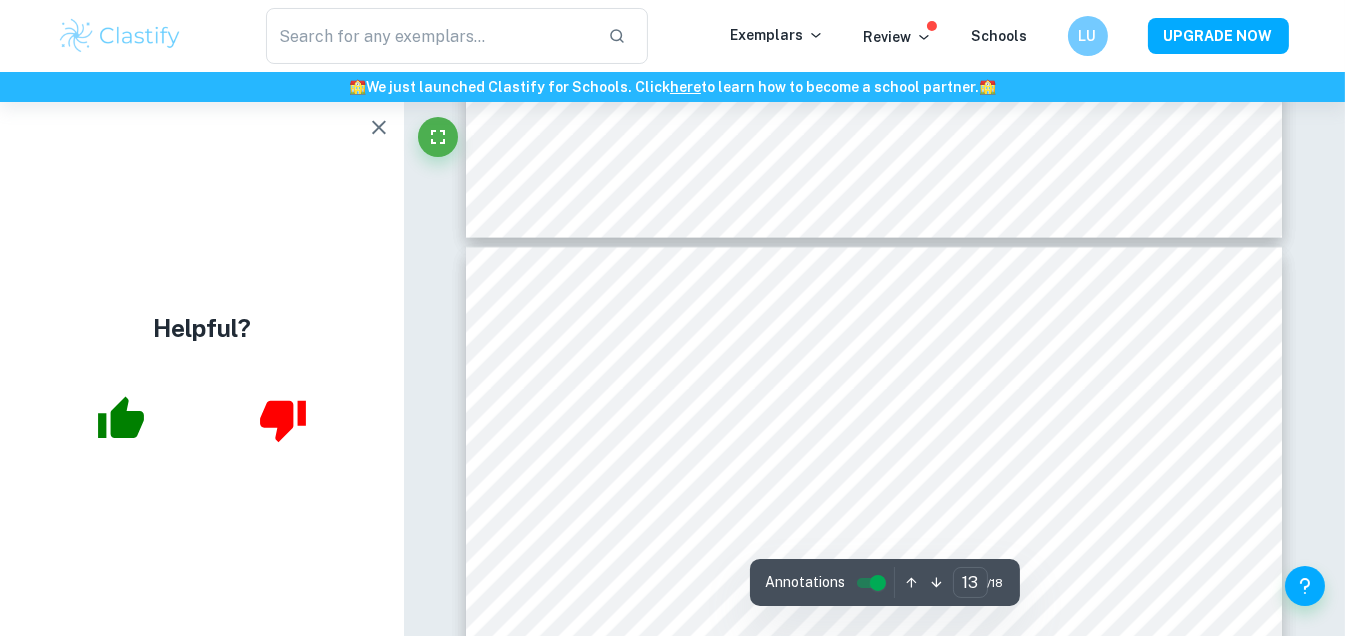 click on "Correct Criterion A If the student did not compare a minimum of 3 artworks by at least 2 different artists, the criterion cannot be awarded with more than 3 marks. Comment The student has compared three oil paintings, created by three different Western artists; Room in New York (Edward Hopper; 1932), Las Meninas (Diego Velázquez; 1656), and Café Terrace at Night (Vincent van Gogh; 1888). Written by [NAME] [LAST] Correct Criterion A The student identifies the formal qualities of the pieces they selected from at least two cultural origins. Comment The student has identified the formal qualities of those three selected paintings from three different cultural origins; American realism, Spanish Baroque, and Dutch Post-Impressionism. The formal qualities are discussed differently according to the significant qualities of each painting, as shown on screen 2, 5, and 8. Written by [NAME] [LAST] Correct Criterion A The student analyzes these formal qualities effectively and in a consistently informed manner. [NAME]" at bounding box center (875, -1364) 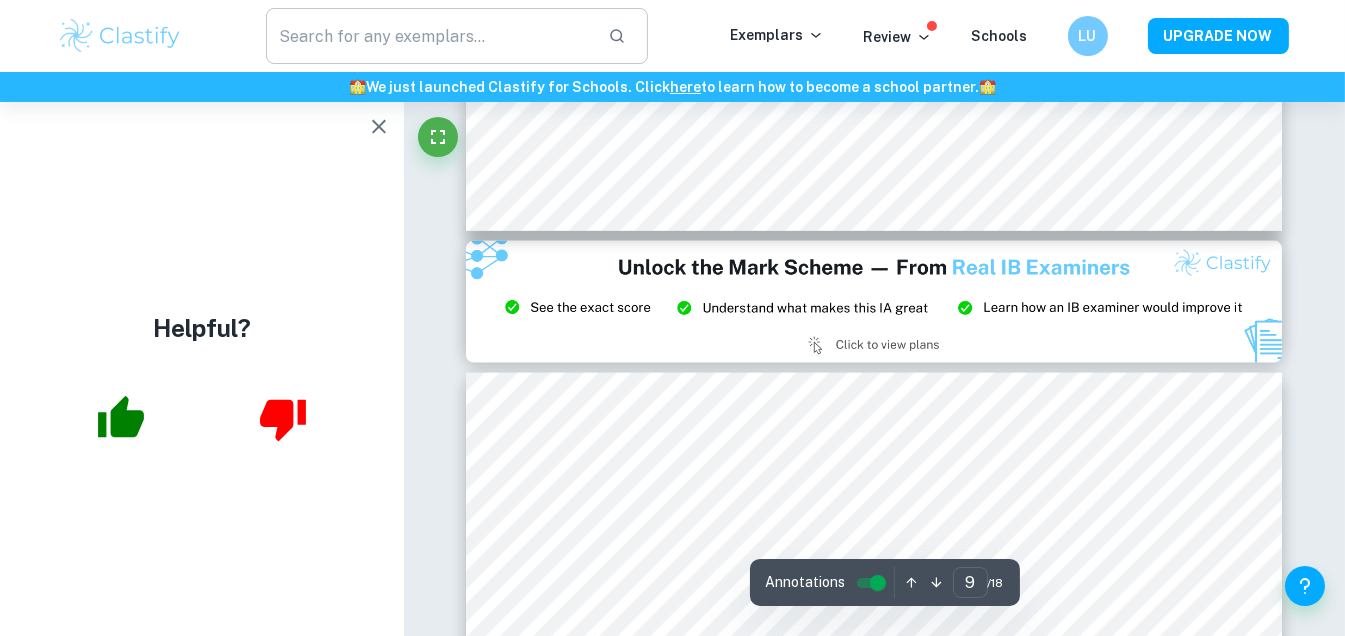 type on "8" 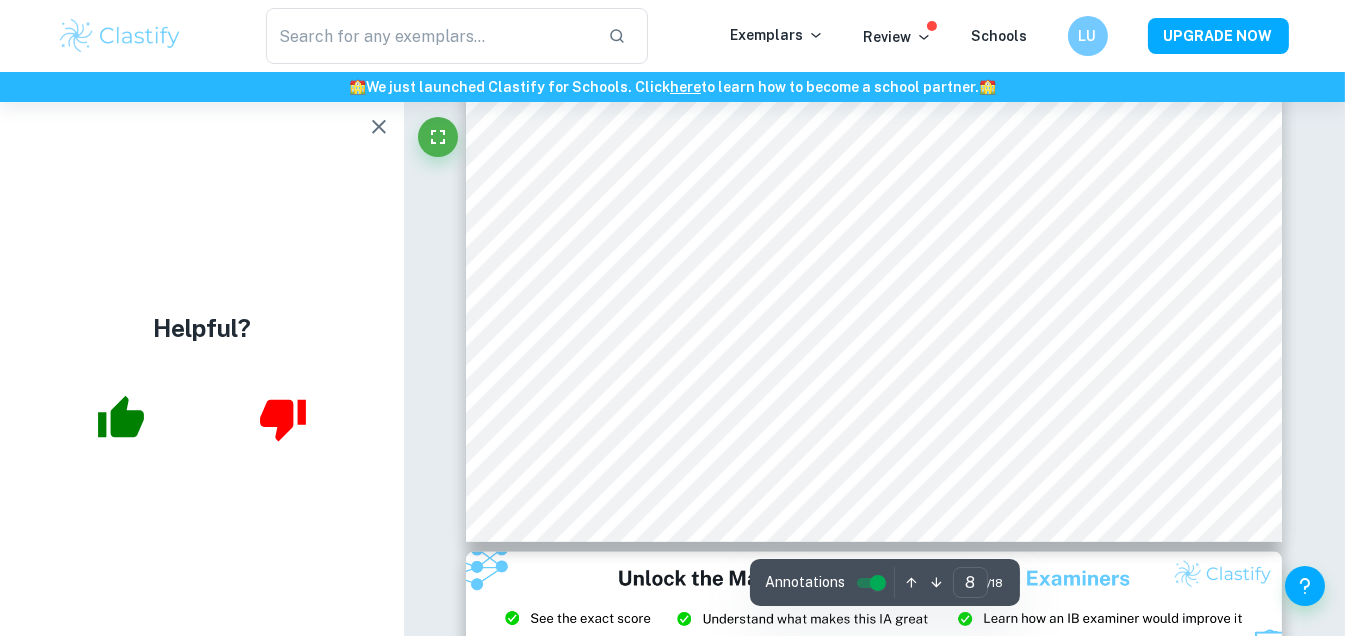 scroll, scrollTop: 3500, scrollLeft: 0, axis: vertical 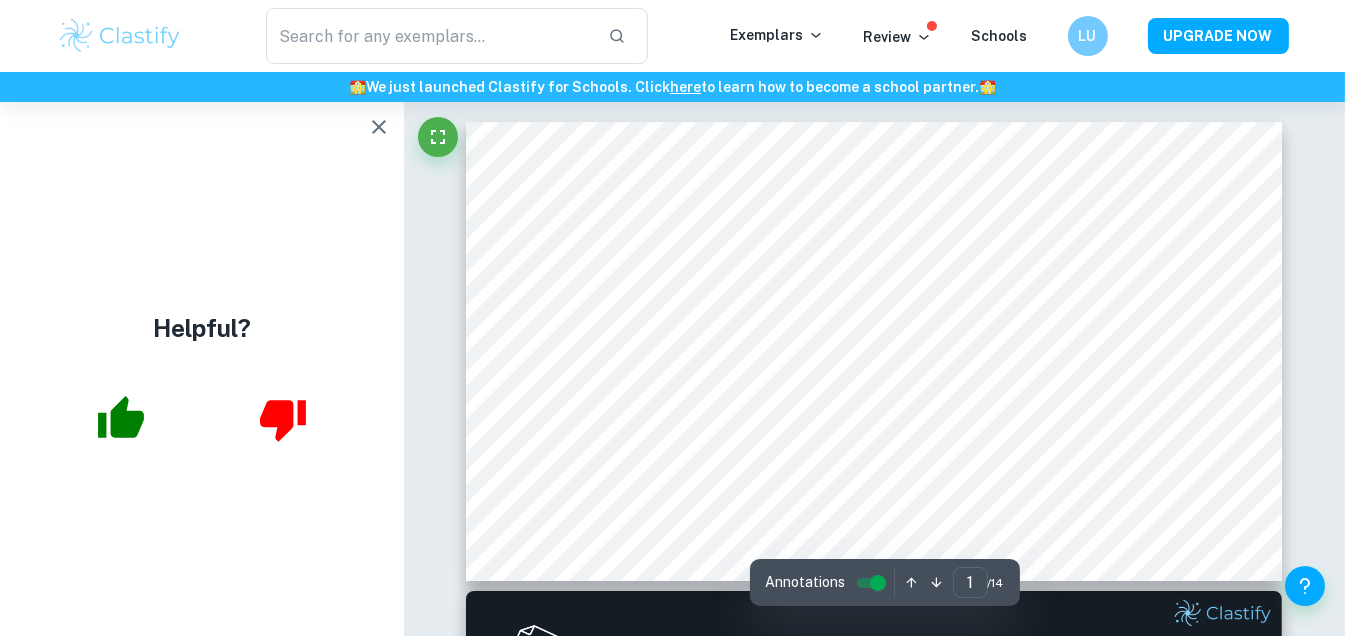 click 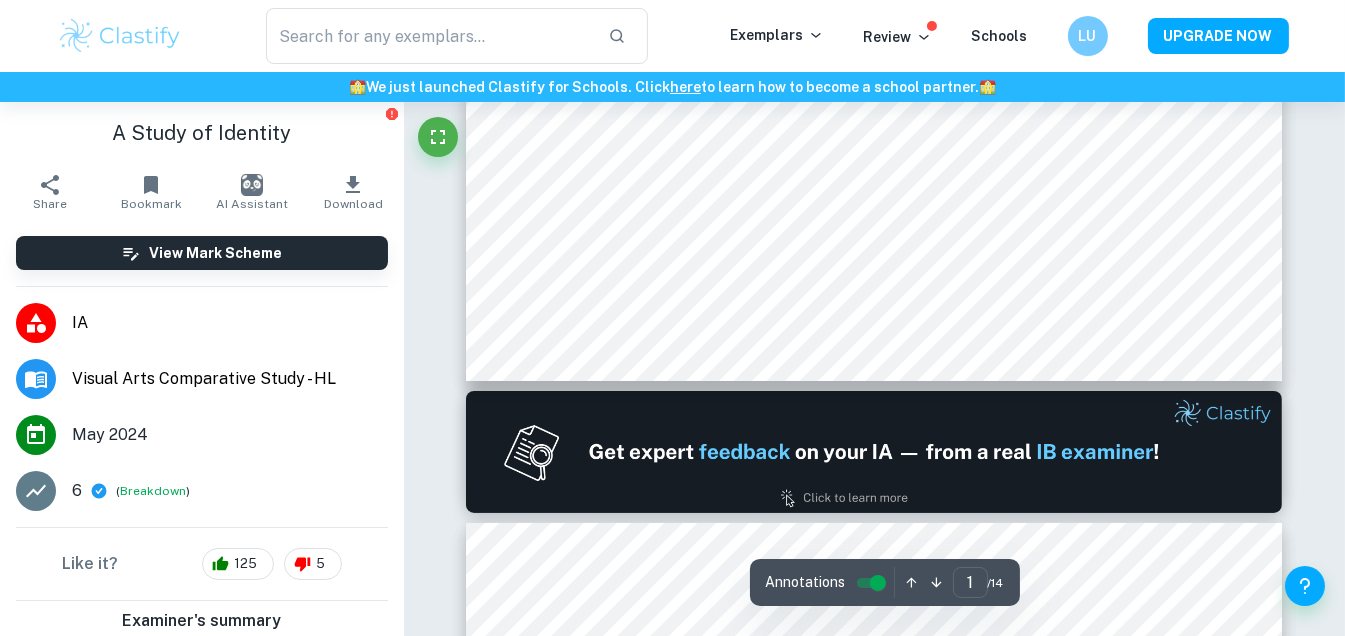 scroll, scrollTop: 499, scrollLeft: 0, axis: vertical 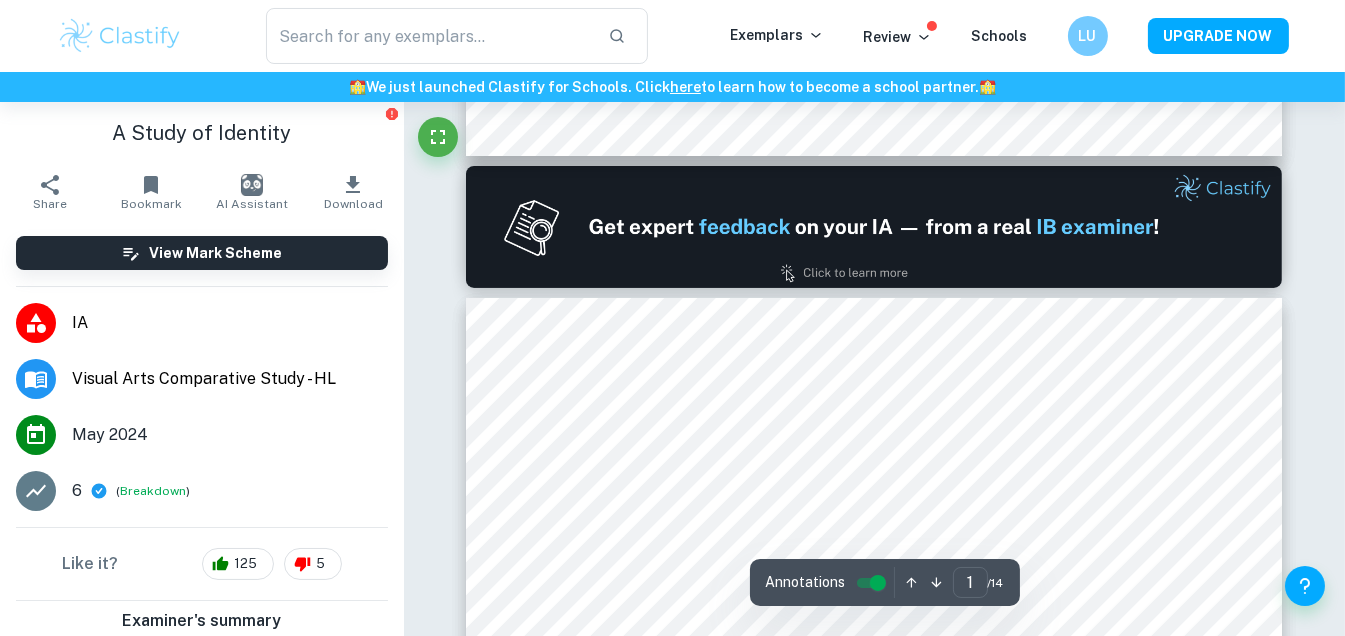 type on "2" 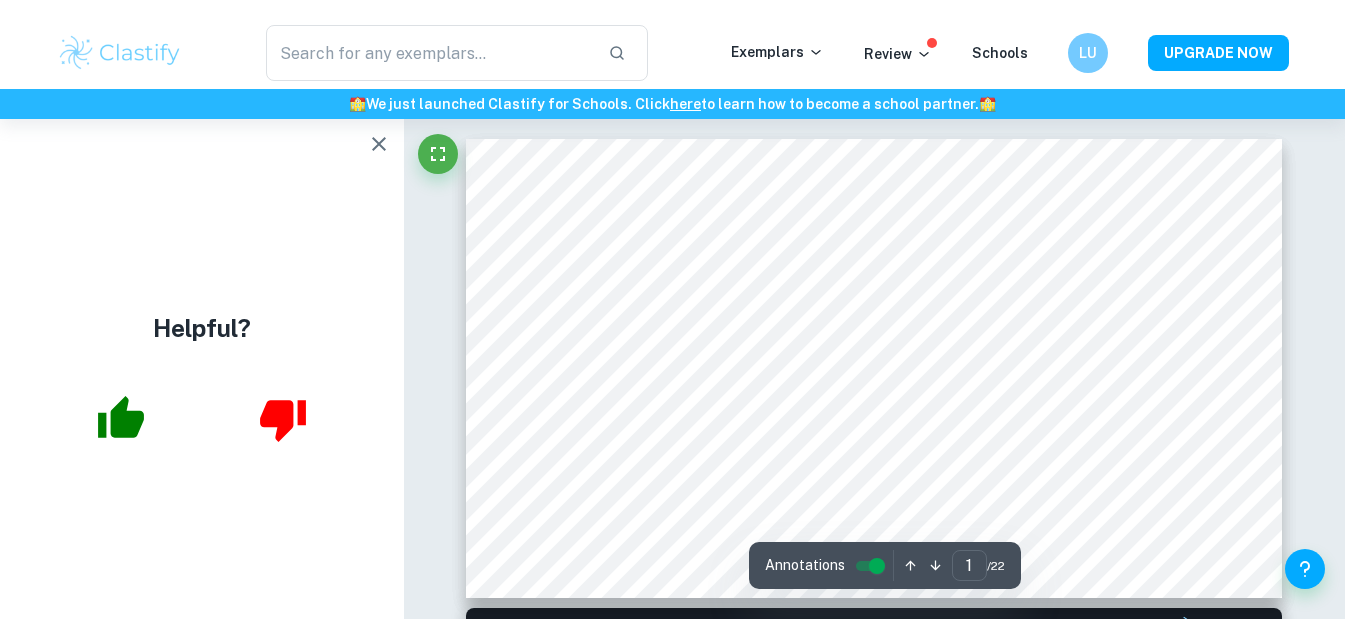 scroll, scrollTop: 0, scrollLeft: 0, axis: both 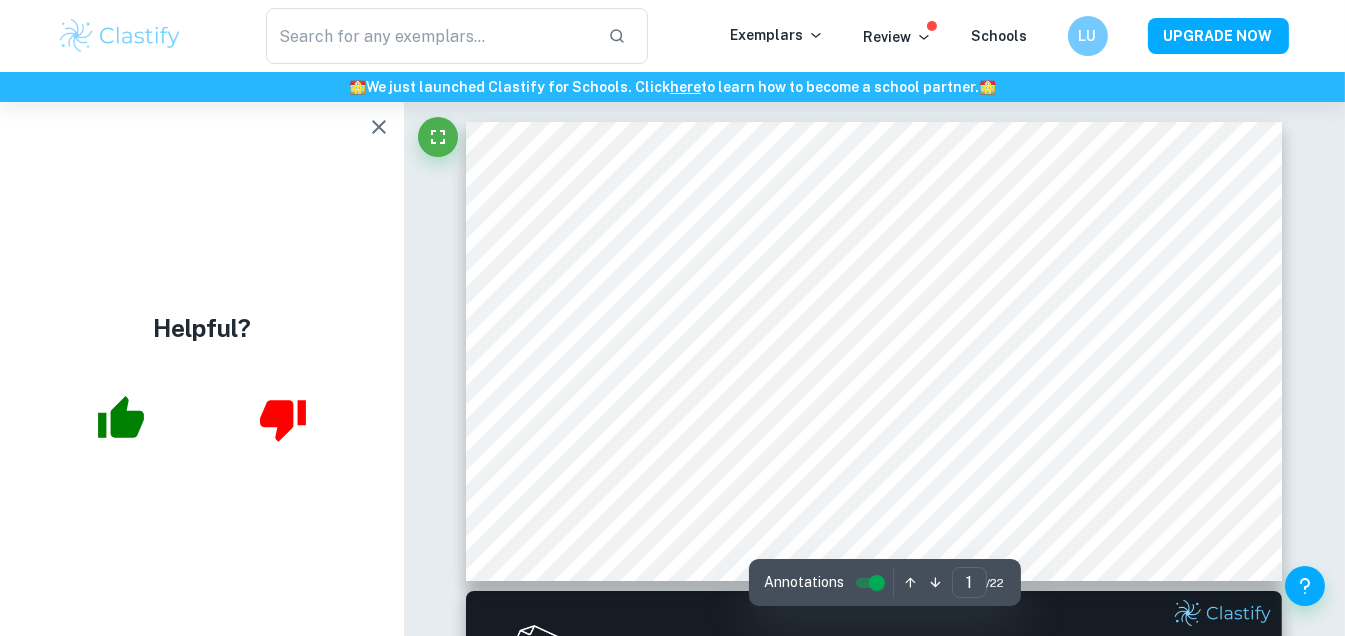 click 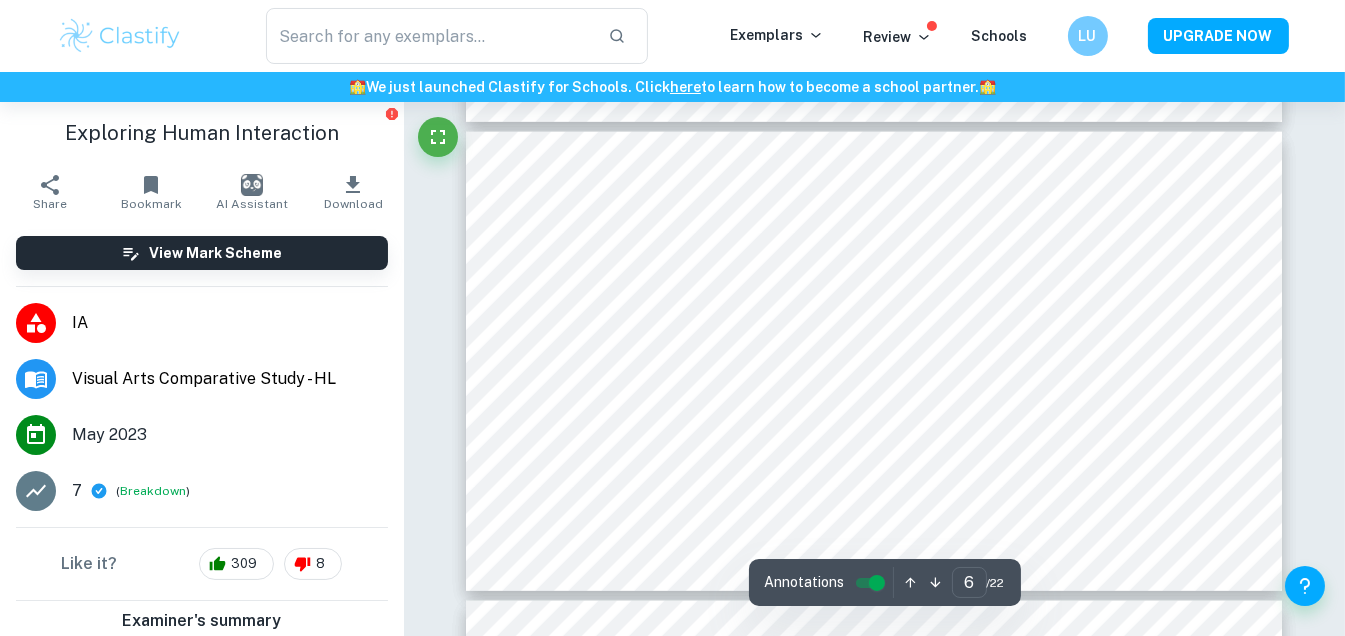 scroll, scrollTop: 2800, scrollLeft: 0, axis: vertical 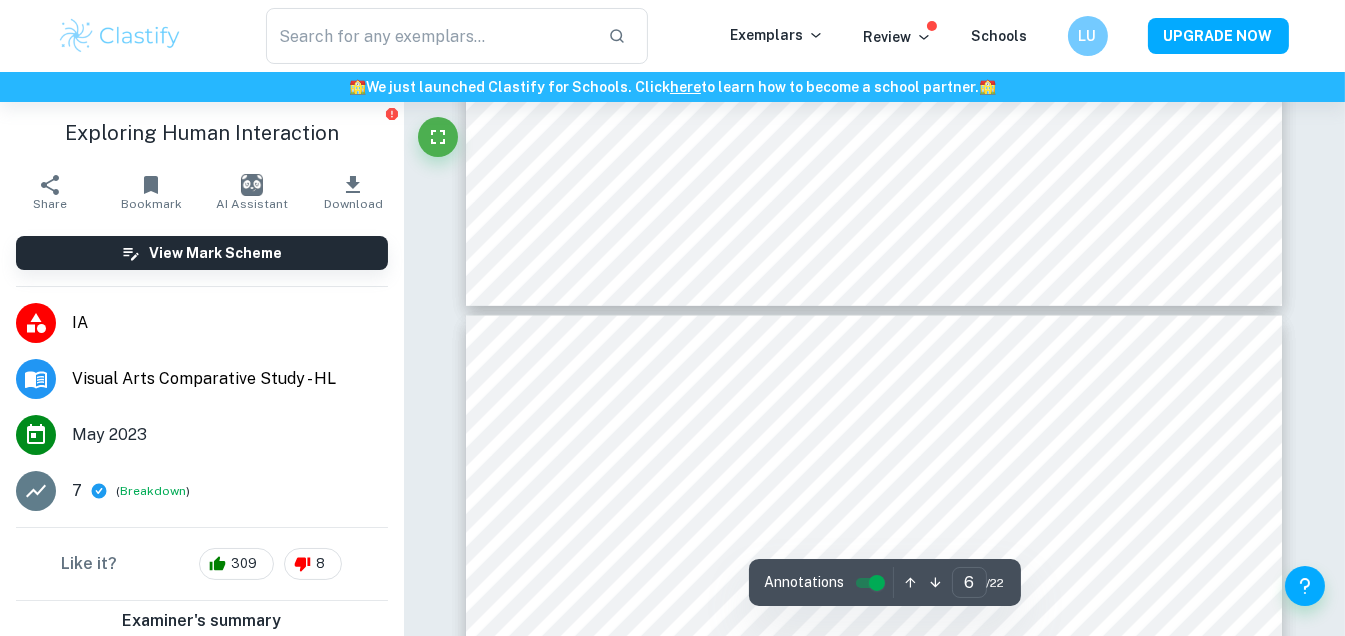 type on "7" 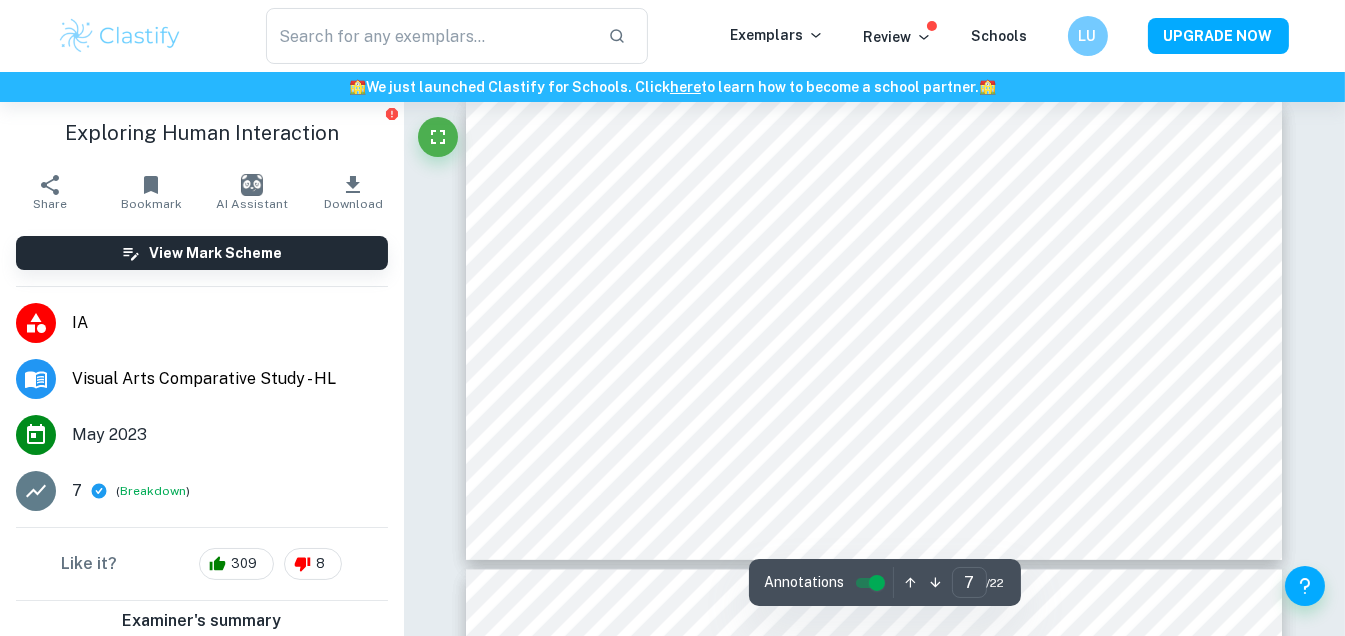 scroll, scrollTop: 3000, scrollLeft: 0, axis: vertical 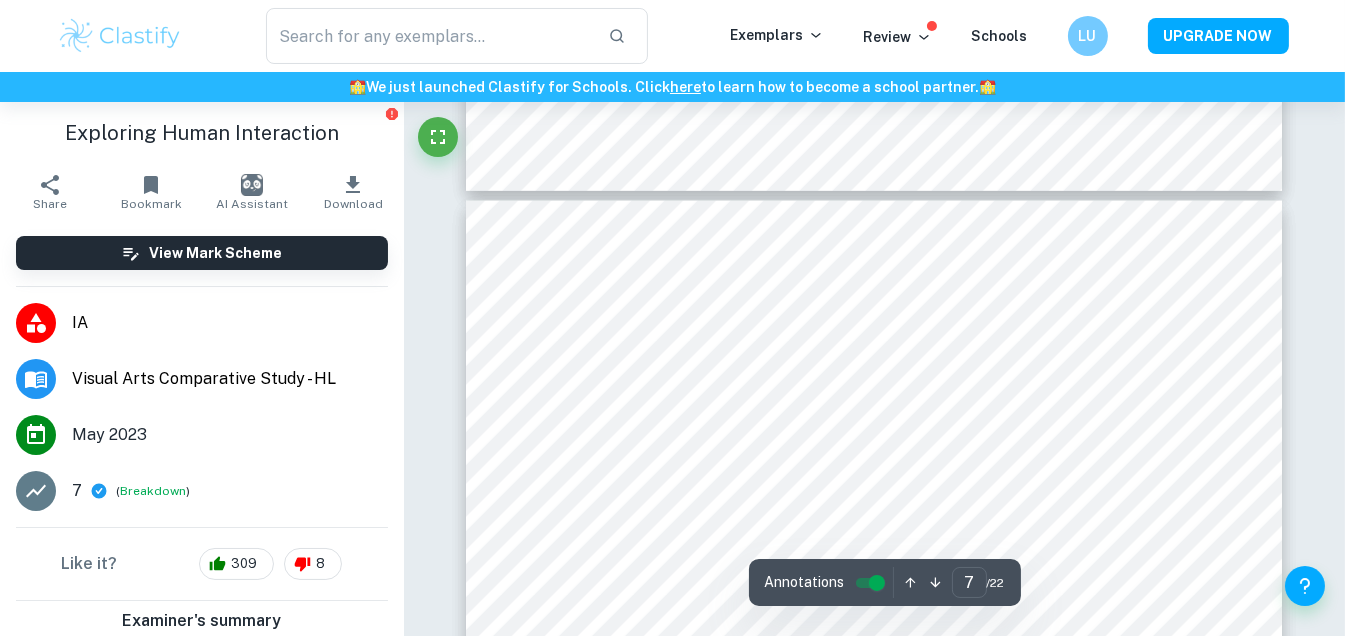 click on "Correct Criterion A If the student did not compare a minimum of 3 artworks by at least 2 different artists, the criterion cannot be awarded with more than 3 marks. Comment The student compared three artworks created by three artists: Life? Or Theatre? (Charlotte Salomon 1940s), Automat (Edward Hopper, 1927), and Pas De Deux Presage (David Cottingham, 2019). Written by Jacub Ask Clai Correct Criterion A If the student did not compare a minimum of 3 artworks by at least 2 different artists, the criterion cannot be awarded with more than 3 marks. Comment The student compared three artworks created by three artists: Life? Or Theatre? (Charlotte Salomon 1940s), Automat (Edward Hopper, 1927), and Pas De Deux Presage (David Cottingham, 2019). Written by Jacub Ask Clai Correct Criterion A If the student did not compare a minimum of 3 artworks by at least 2 different artists, the criterion cannot be awarded with more than 3 marks. Comment Written by Jacub Ask Clai Correct Criterion A Comment Written by Jacub Ask Clai" at bounding box center (875, 2408) 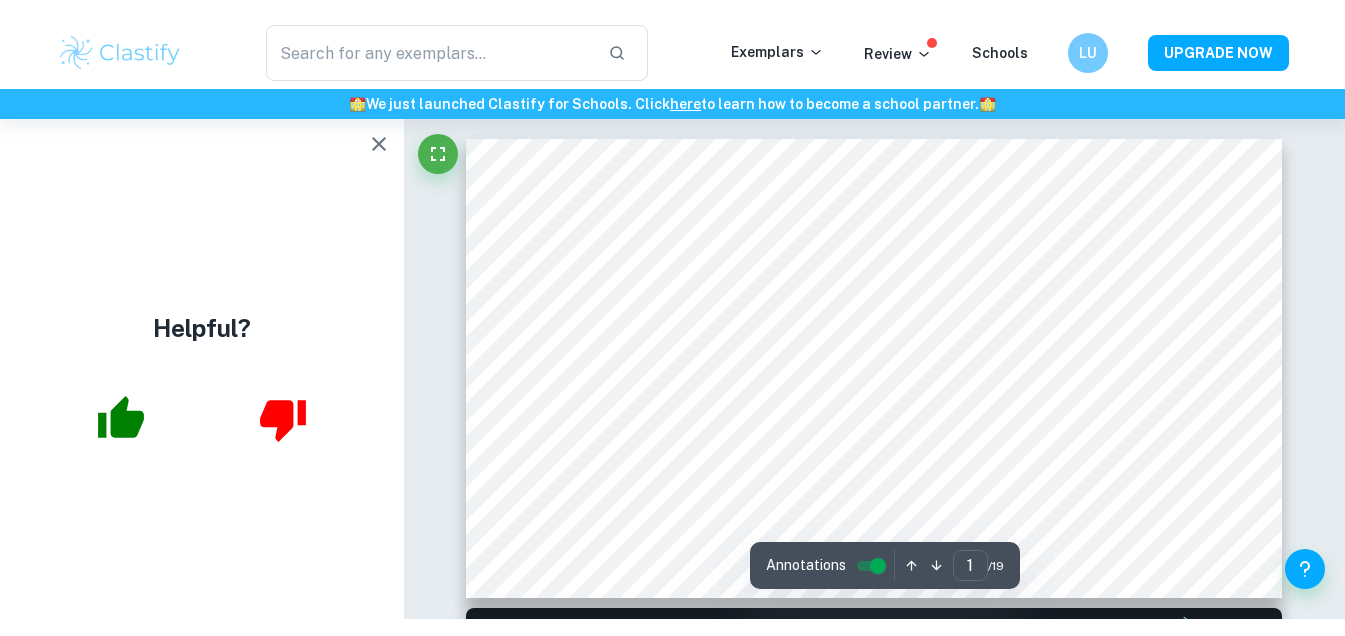scroll, scrollTop: 0, scrollLeft: 0, axis: both 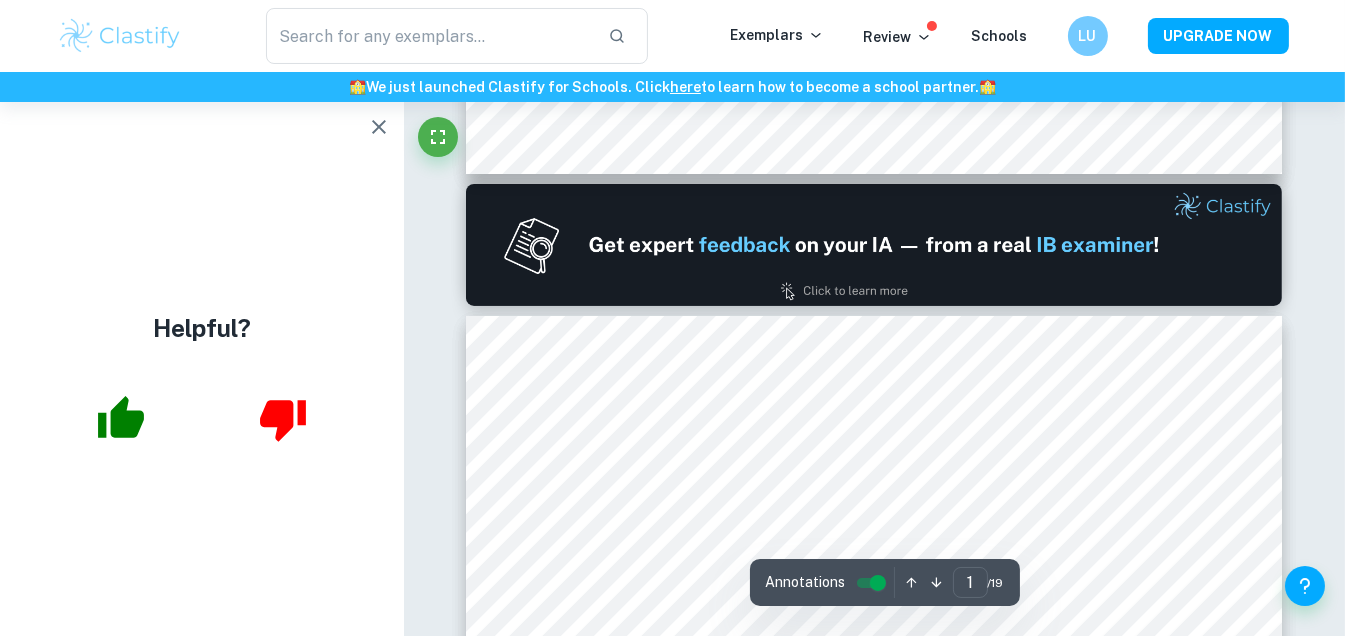 type on "2" 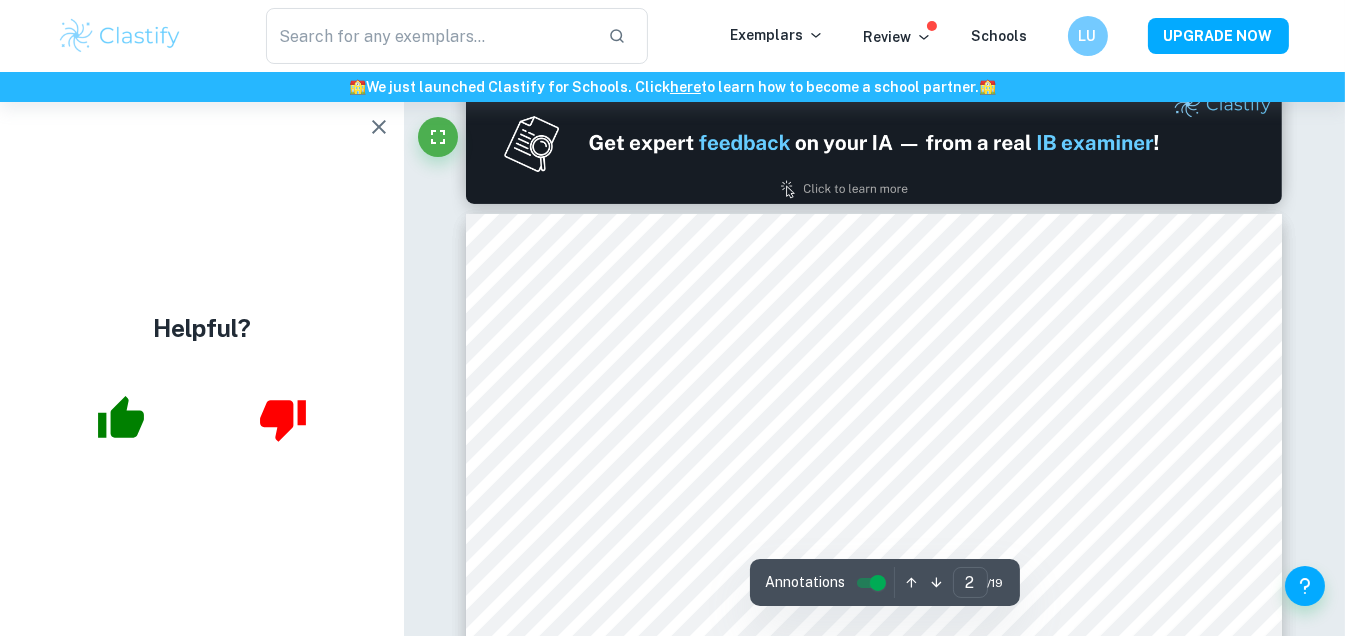 scroll, scrollTop: 600, scrollLeft: 0, axis: vertical 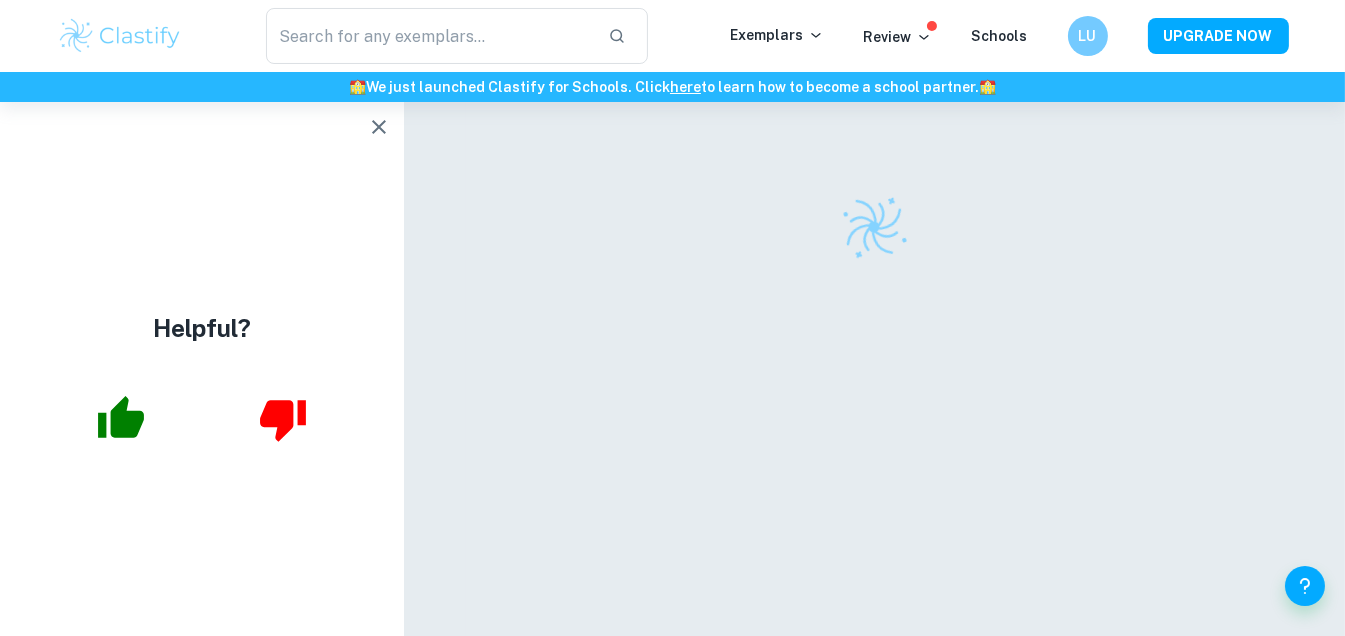 click 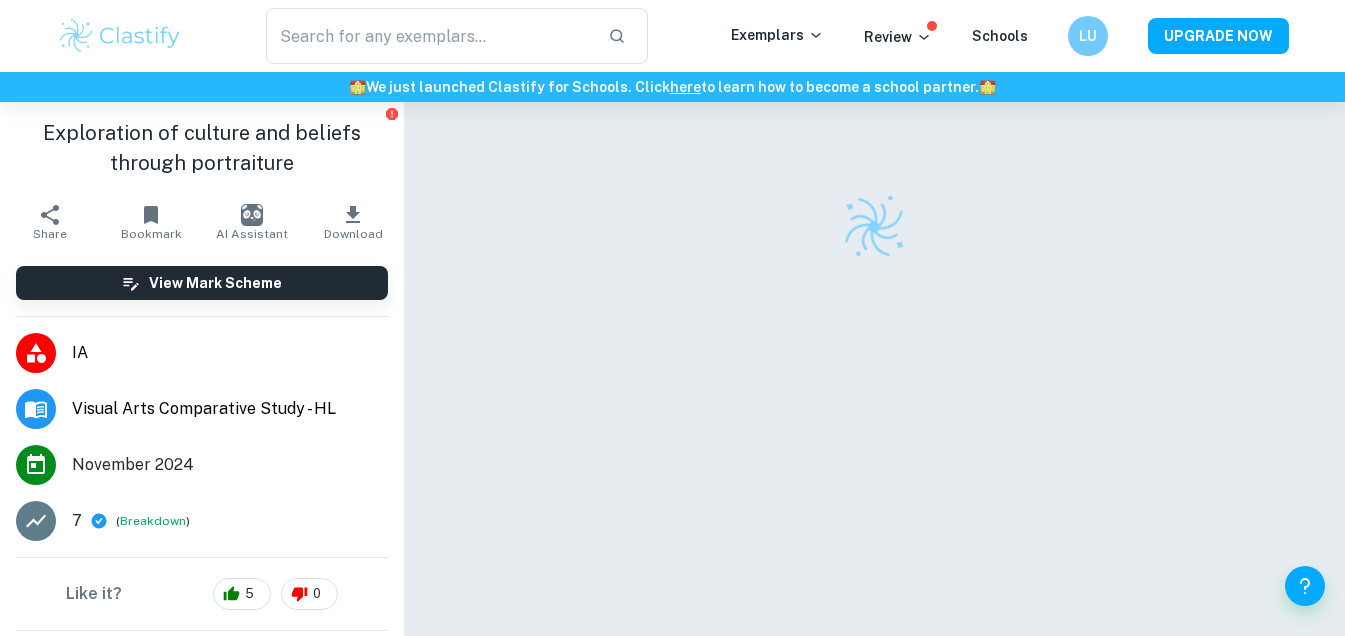 scroll, scrollTop: 0, scrollLeft: 0, axis: both 